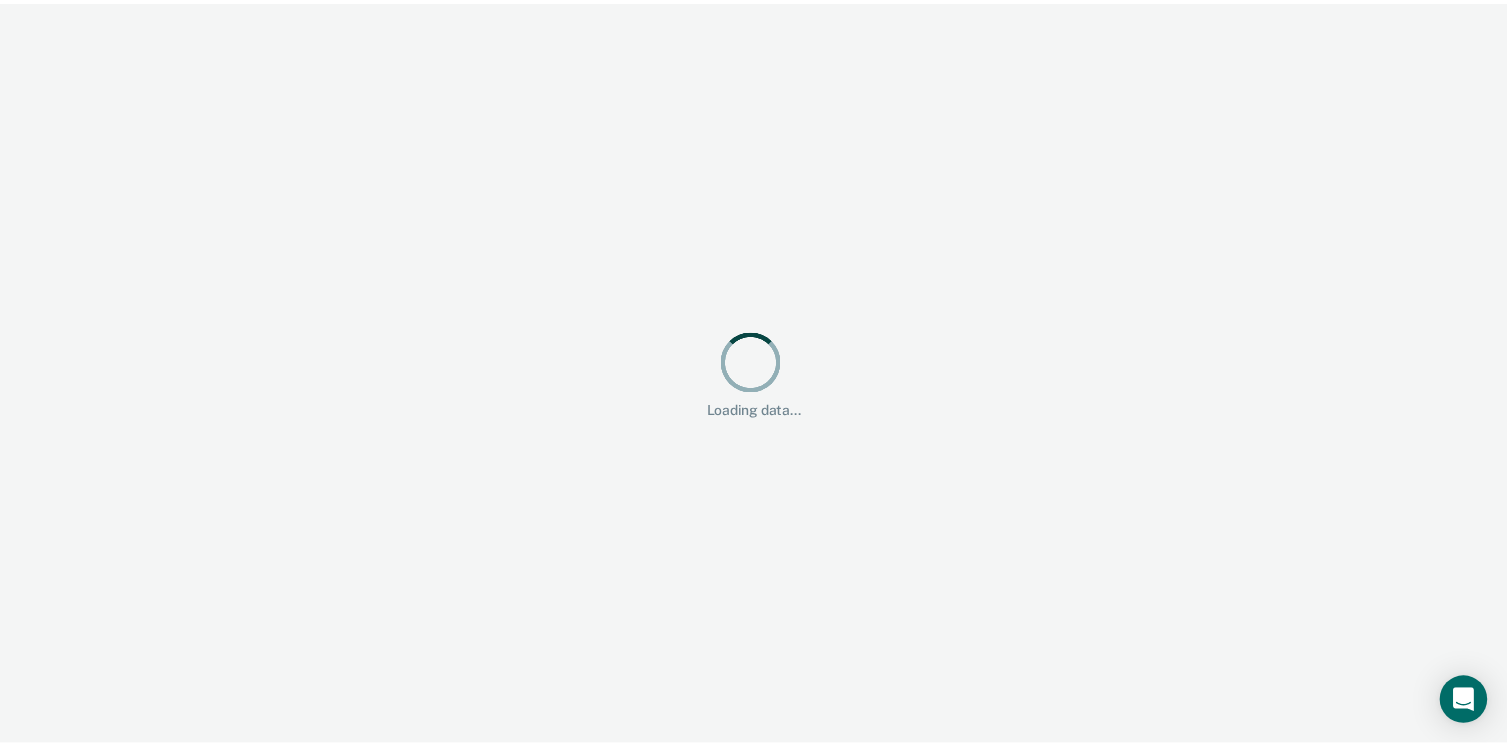 scroll, scrollTop: 0, scrollLeft: 0, axis: both 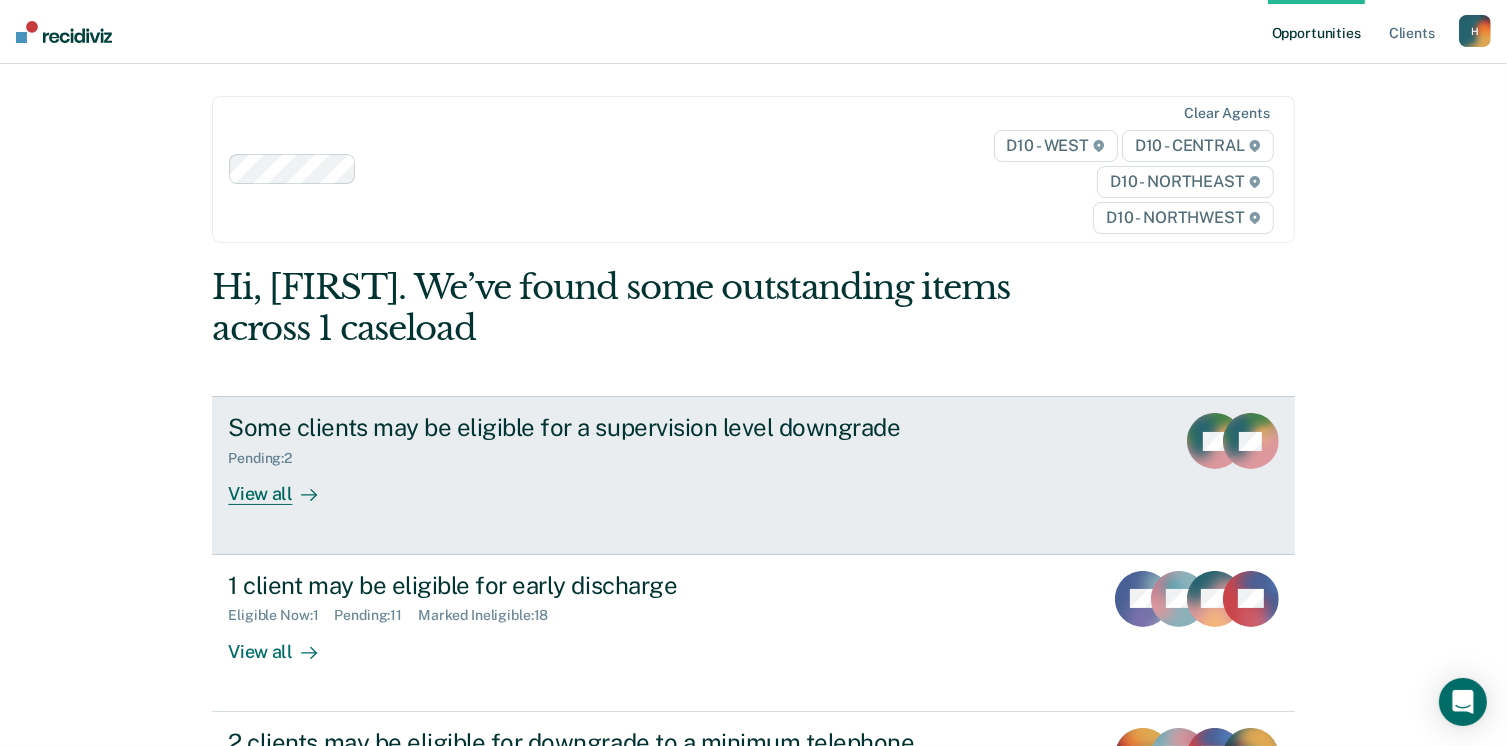 click on "View all" at bounding box center (284, 486) 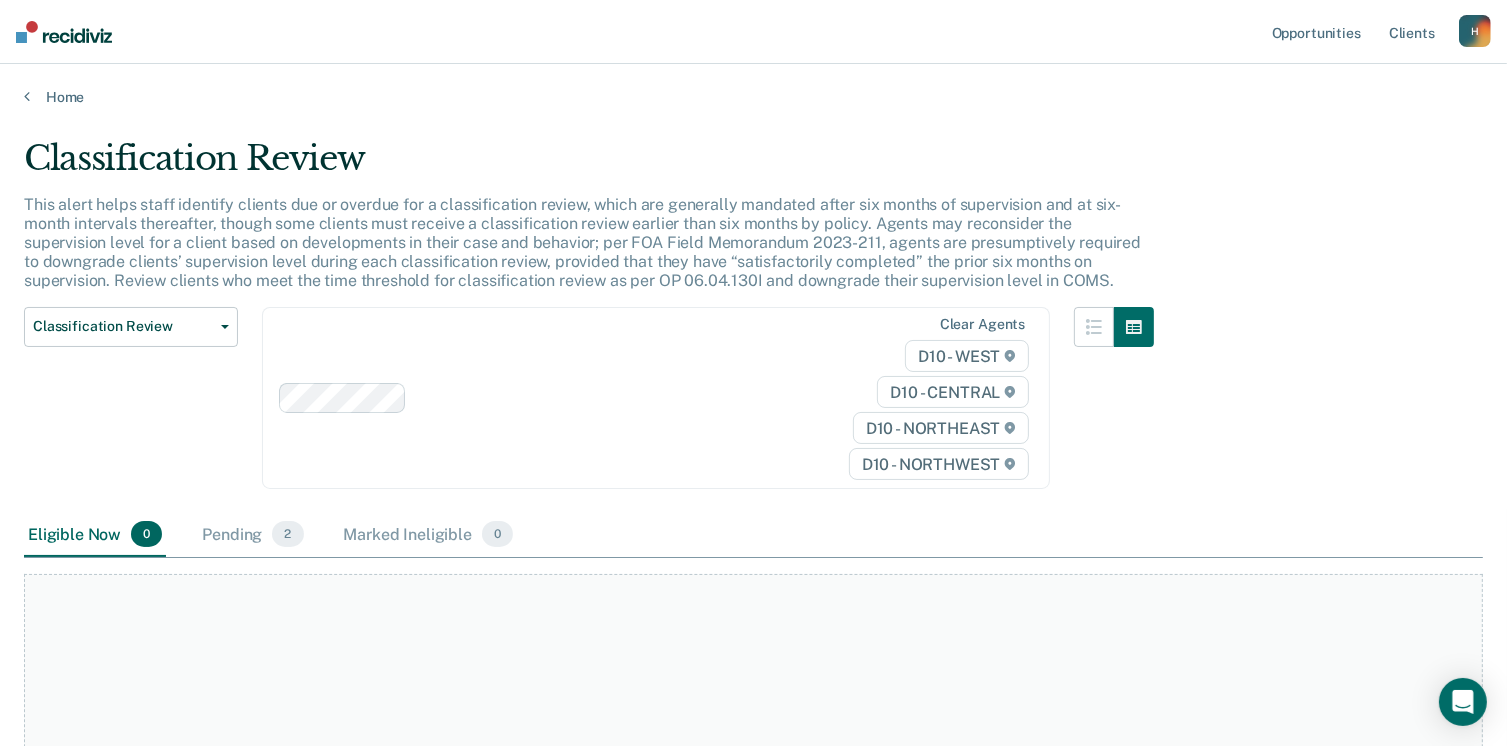 scroll, scrollTop: 200, scrollLeft: 0, axis: vertical 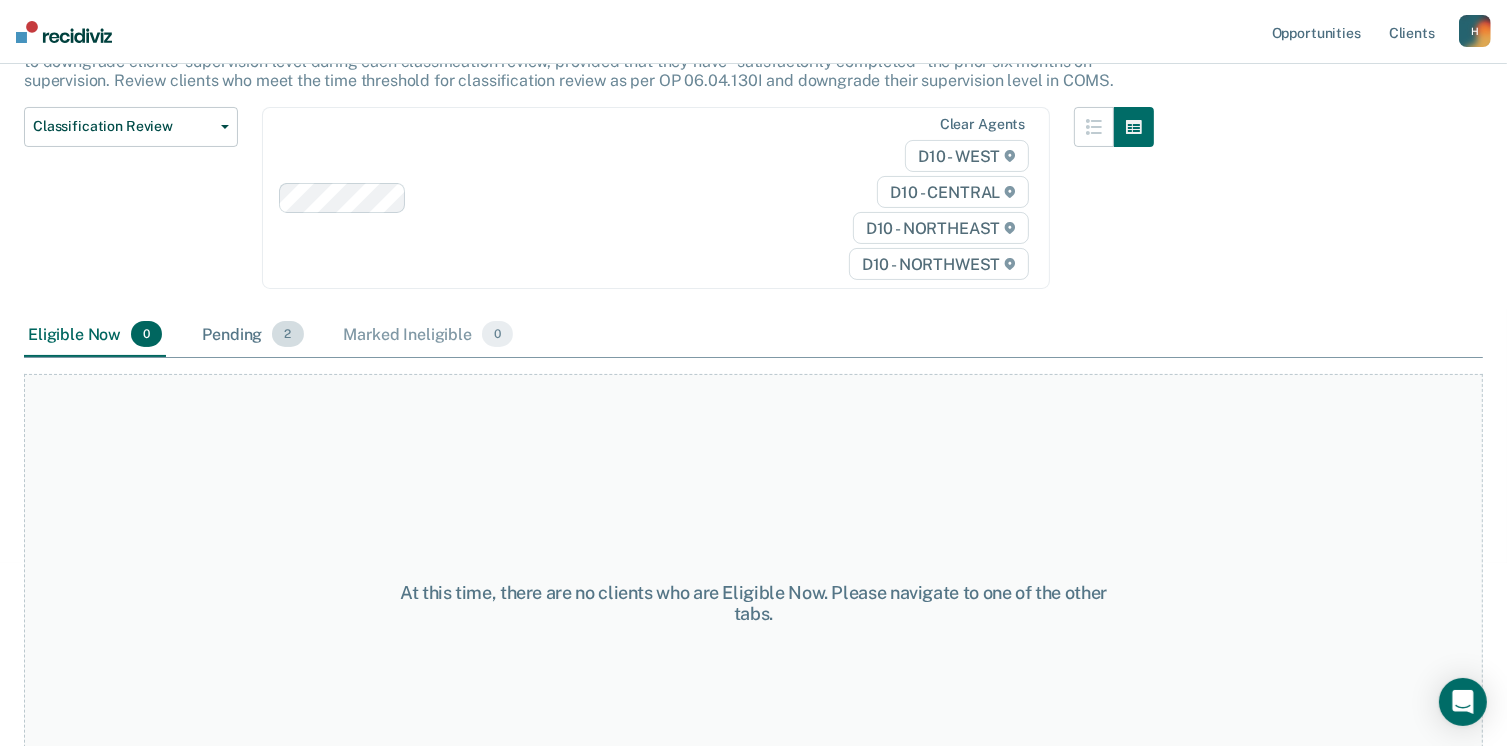 click on "Pending 2" at bounding box center (252, 335) 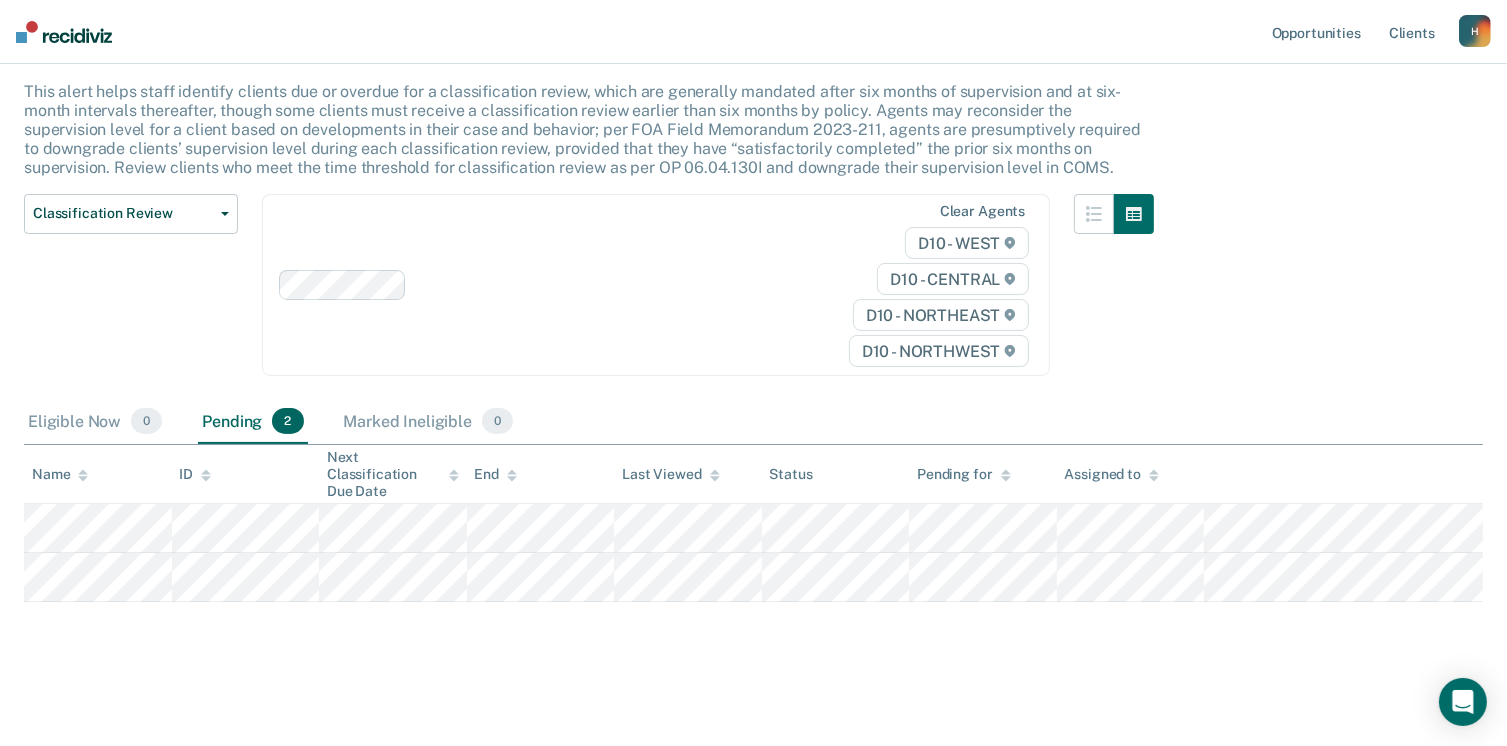 scroll, scrollTop: 111, scrollLeft: 0, axis: vertical 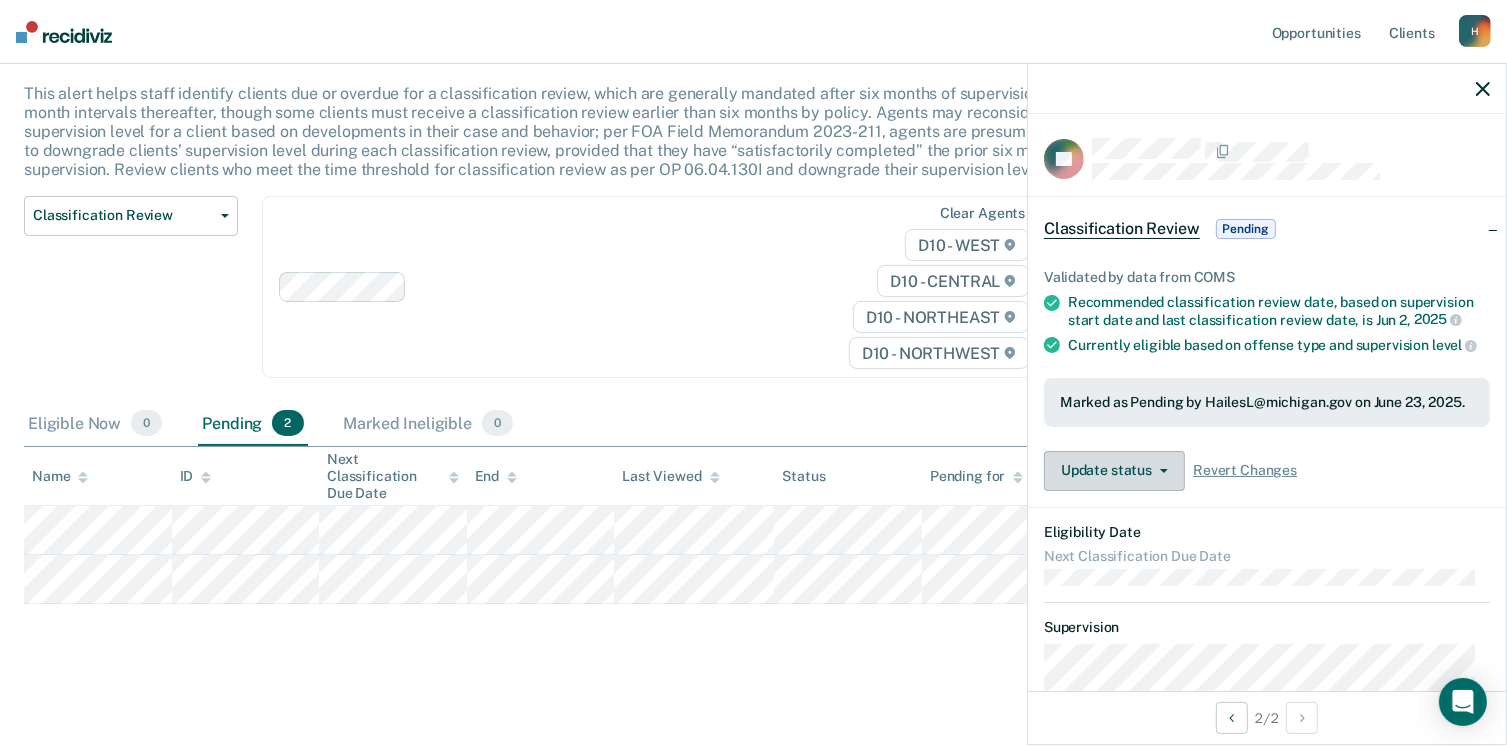 click on "Update status" at bounding box center [1114, 471] 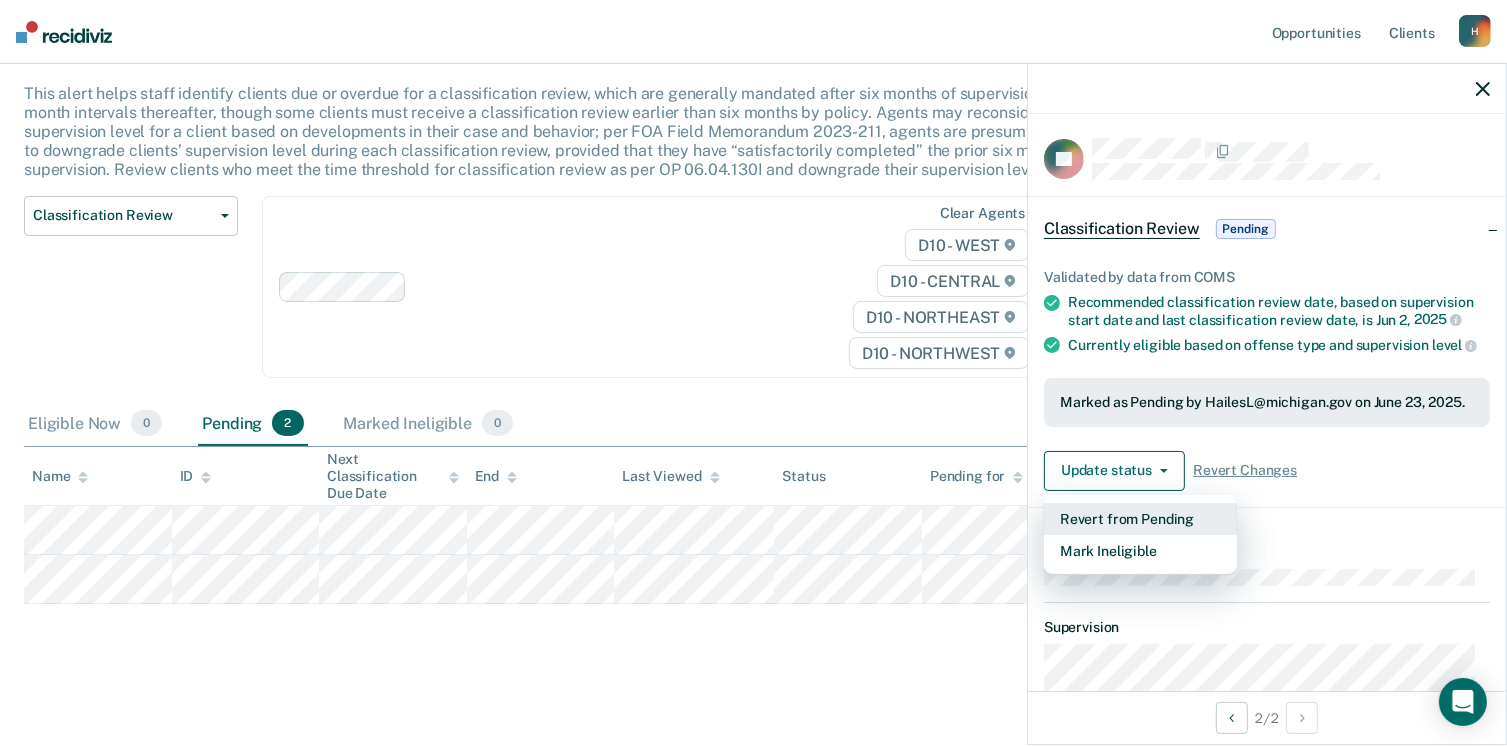 click on "Revert from Pending" at bounding box center (1140, 519) 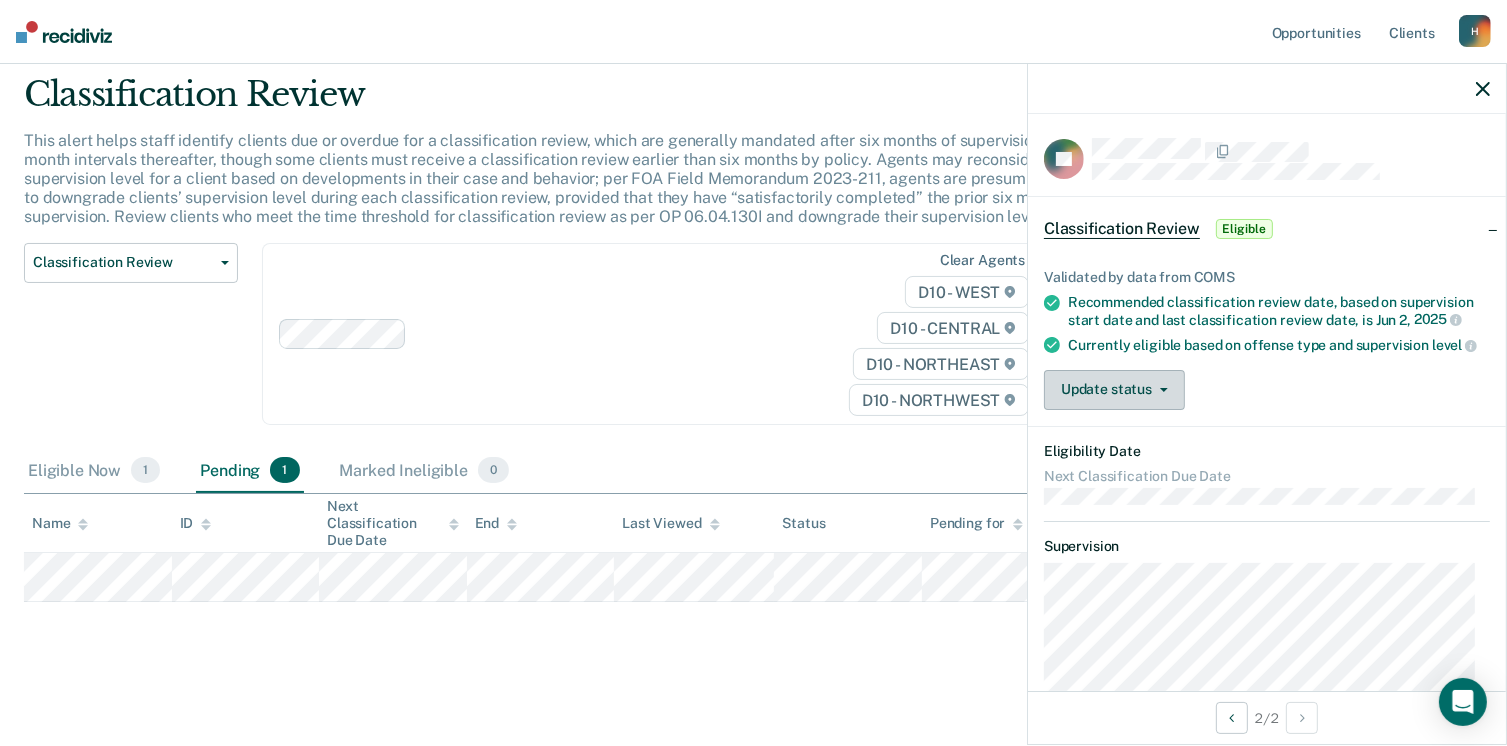 scroll, scrollTop: 61, scrollLeft: 0, axis: vertical 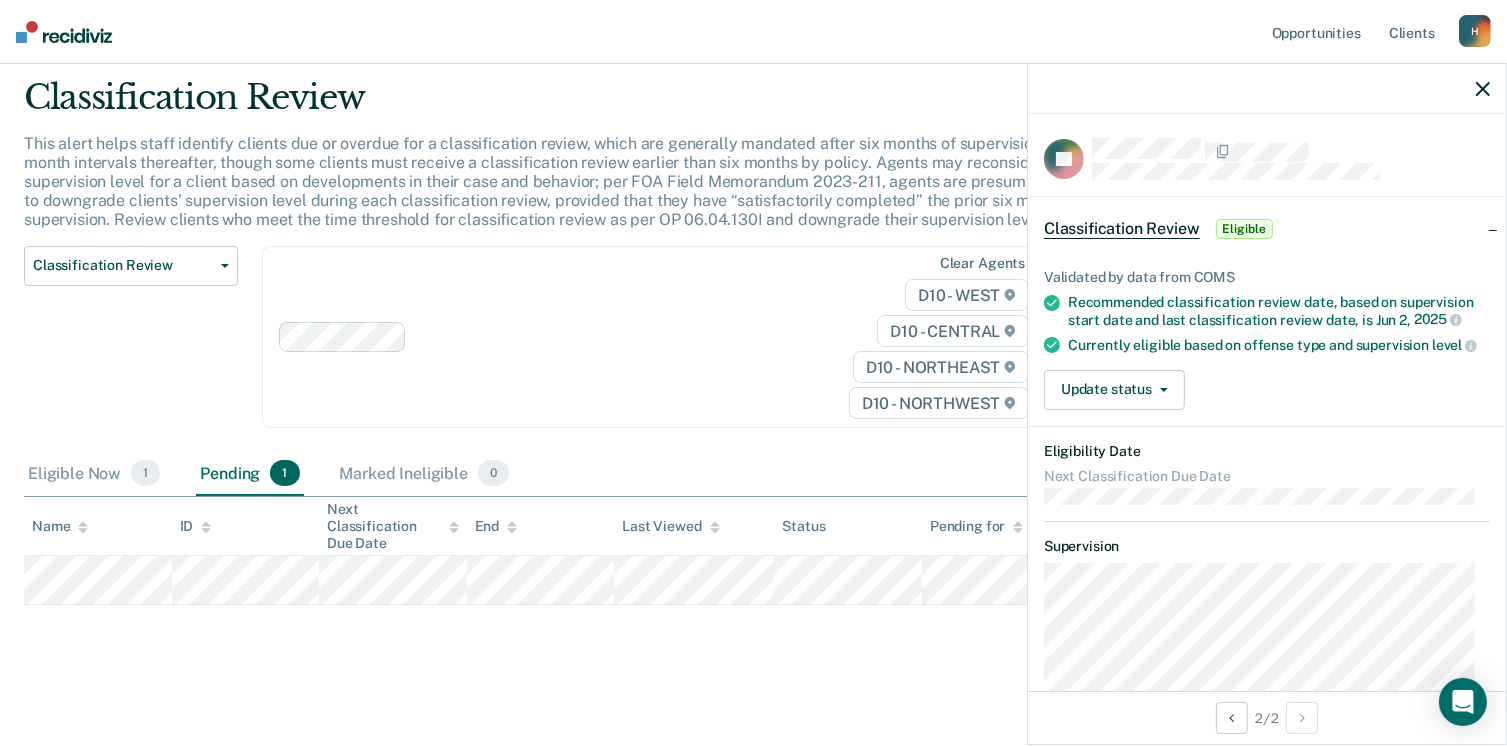 click at bounding box center (1483, 89) 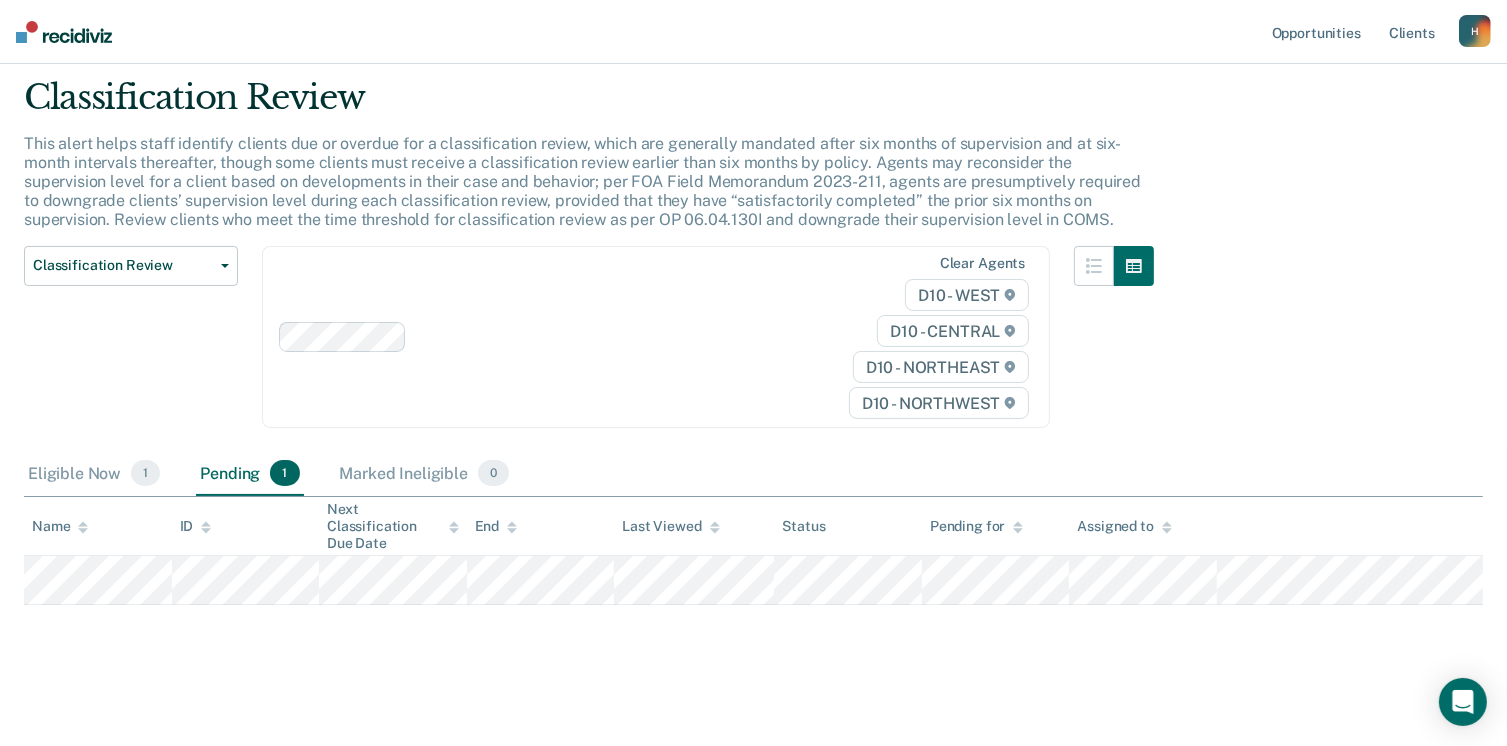 scroll, scrollTop: 0, scrollLeft: 0, axis: both 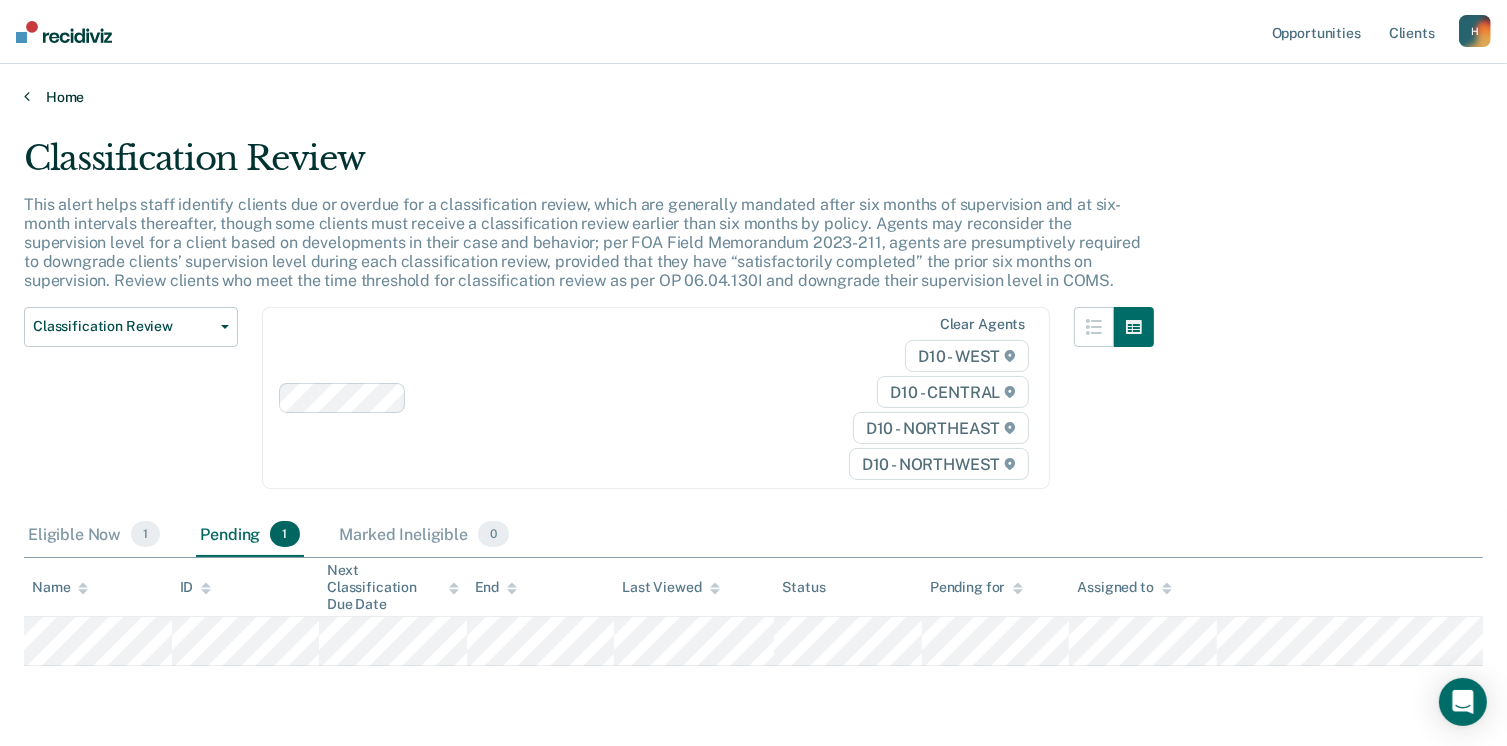 click on "Home" at bounding box center [753, 97] 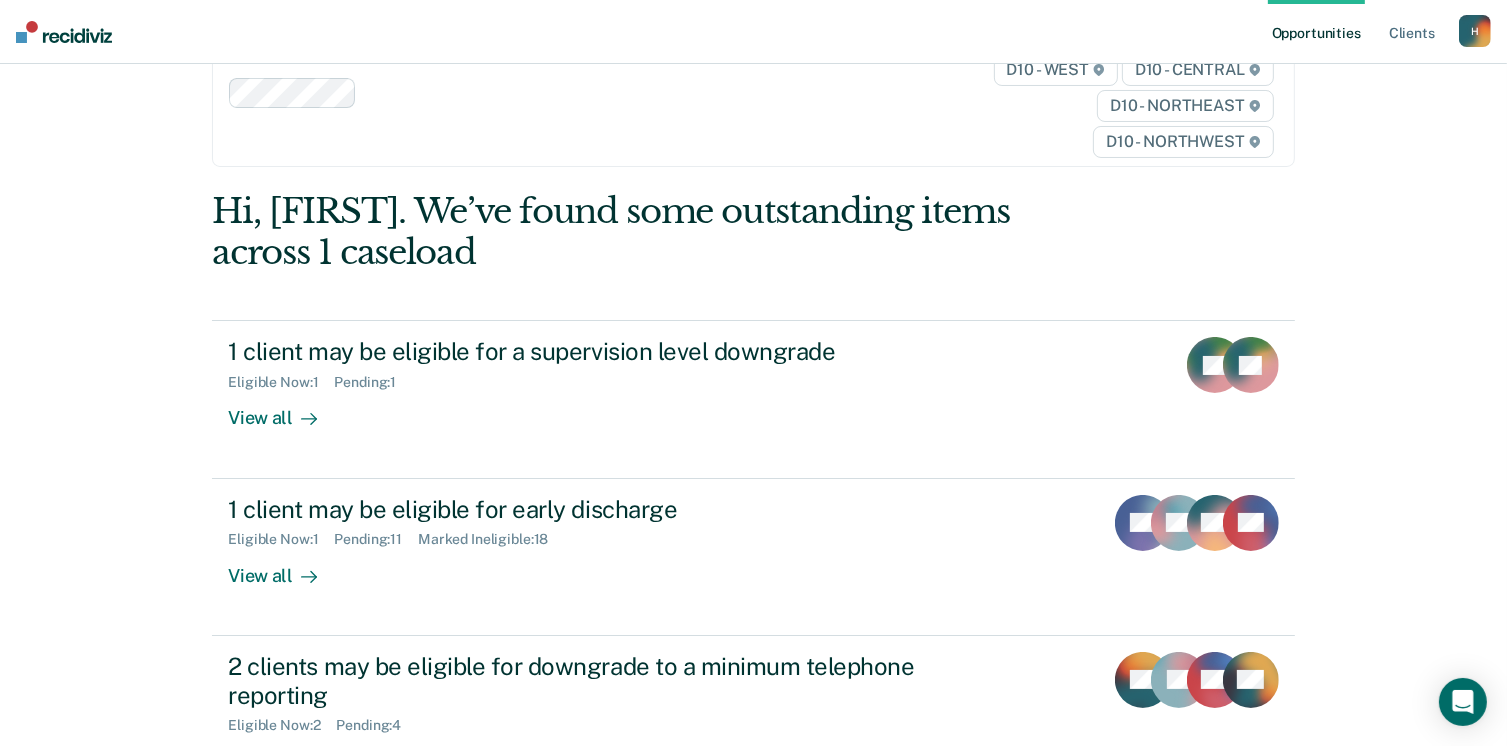 scroll, scrollTop: 200, scrollLeft: 0, axis: vertical 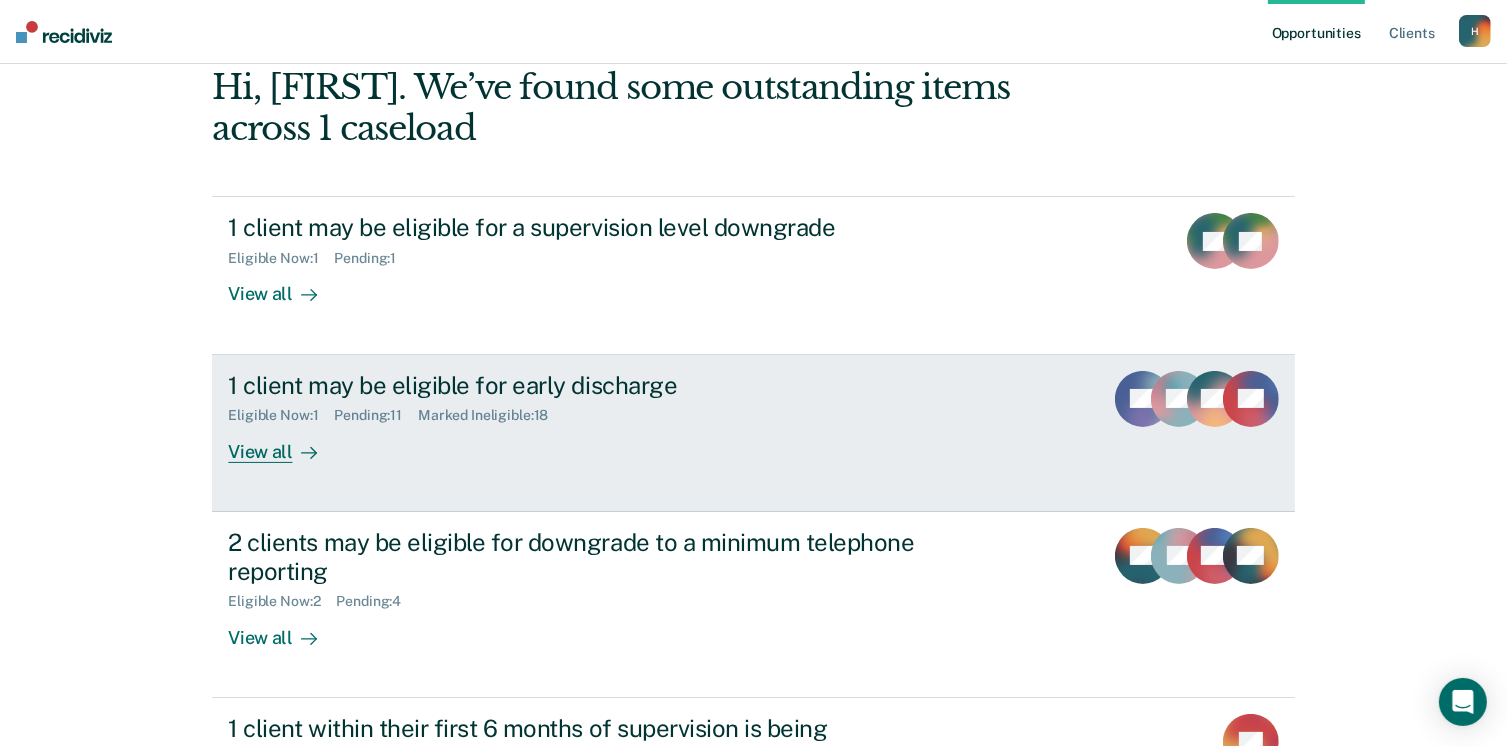 click on "View all" at bounding box center (284, 443) 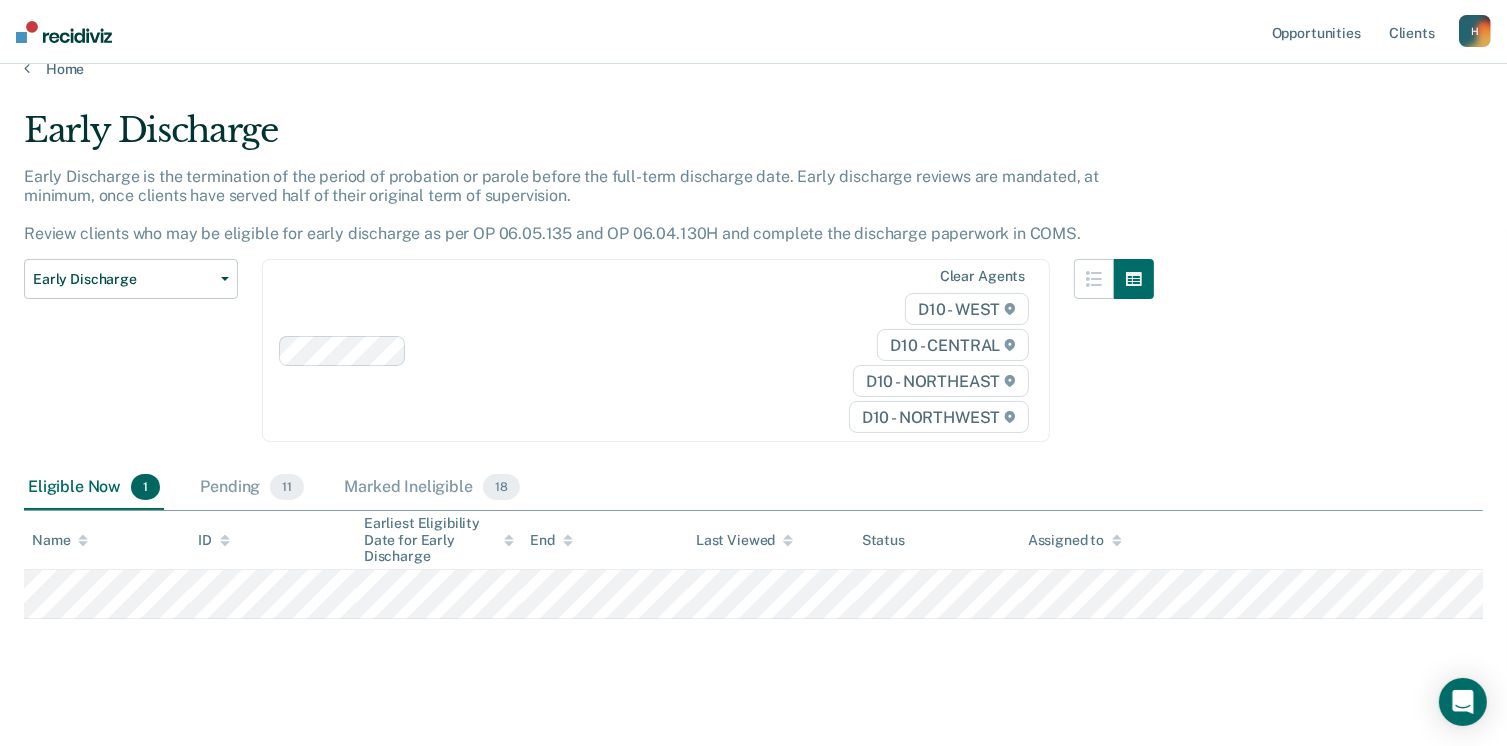 scroll, scrollTop: 42, scrollLeft: 0, axis: vertical 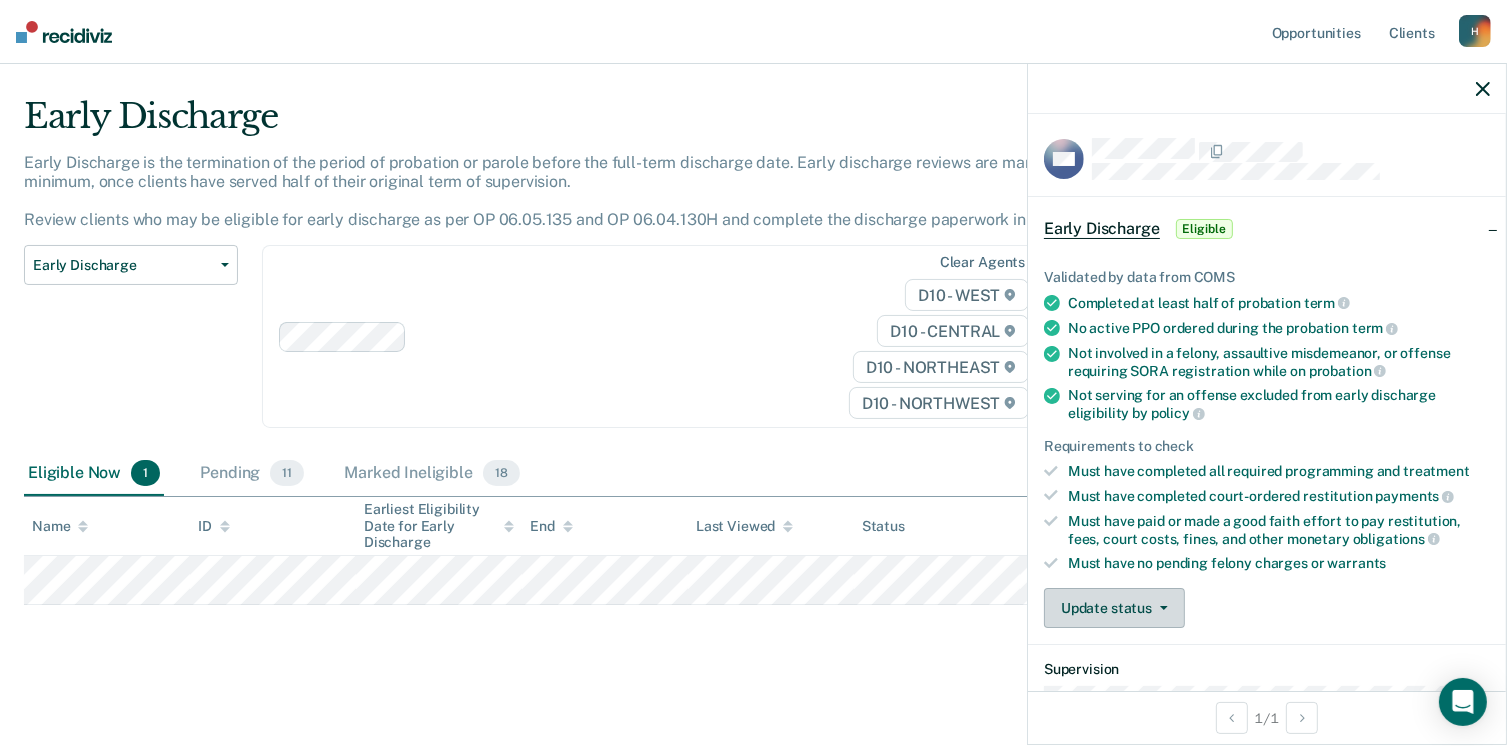click on "Update status" at bounding box center (1114, 608) 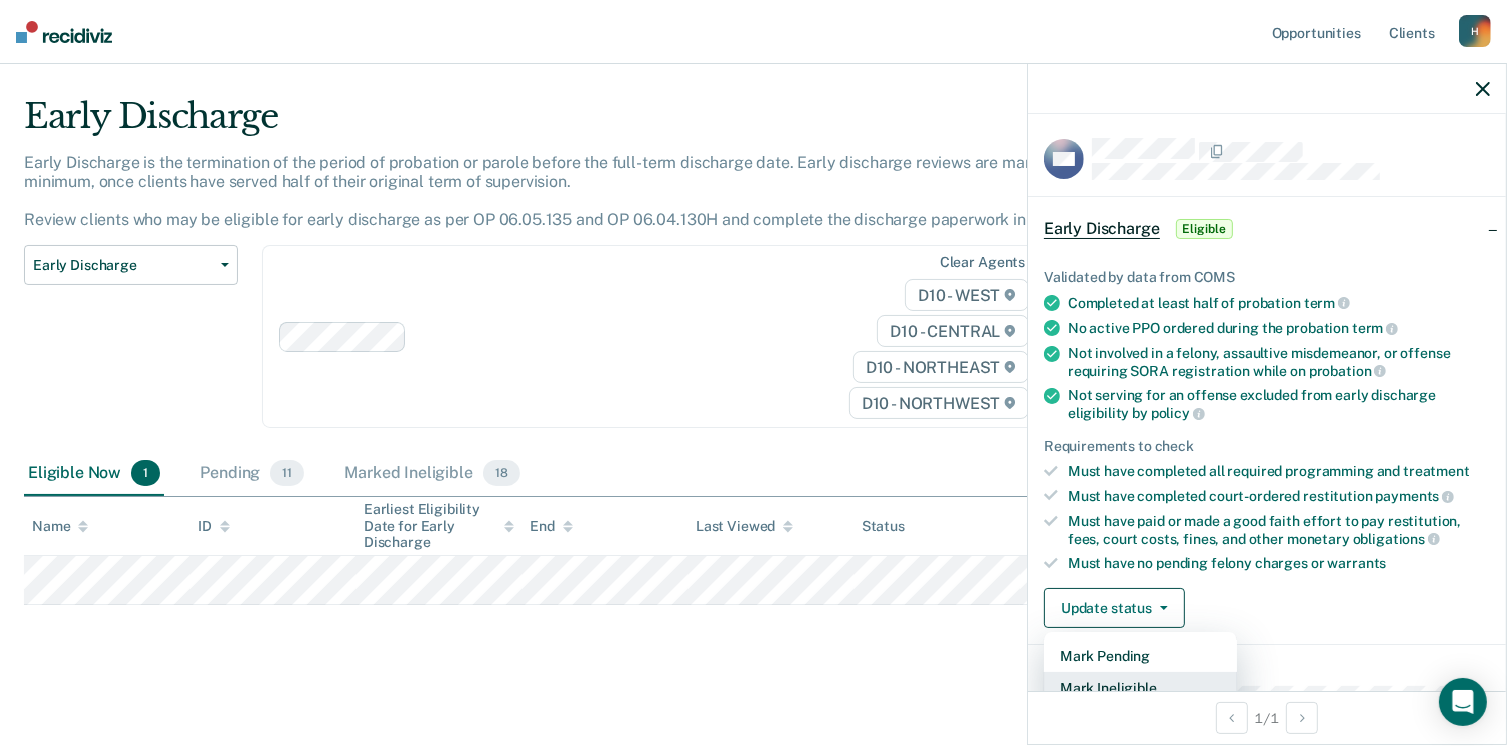 scroll, scrollTop: 5, scrollLeft: 0, axis: vertical 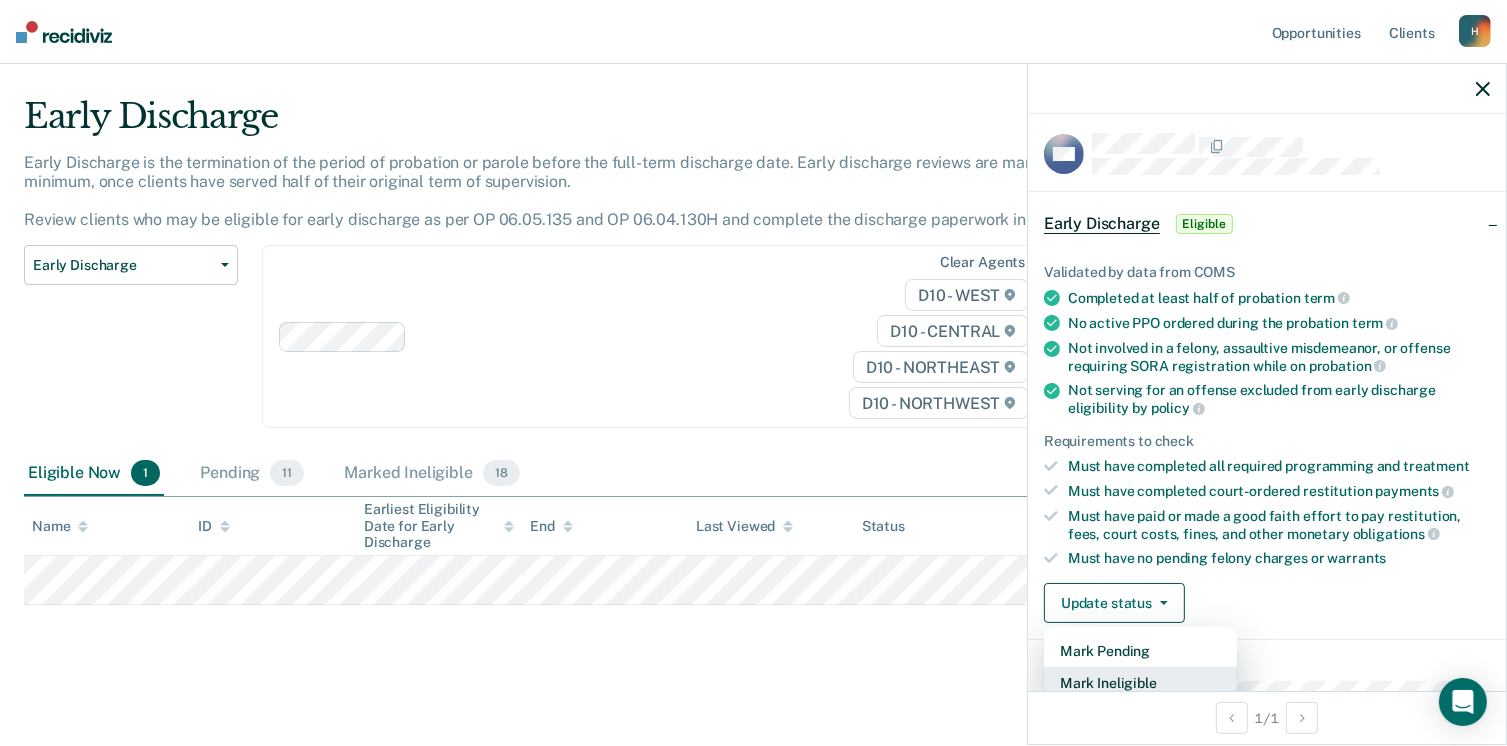 click on "Mark Ineligible" at bounding box center [1140, 683] 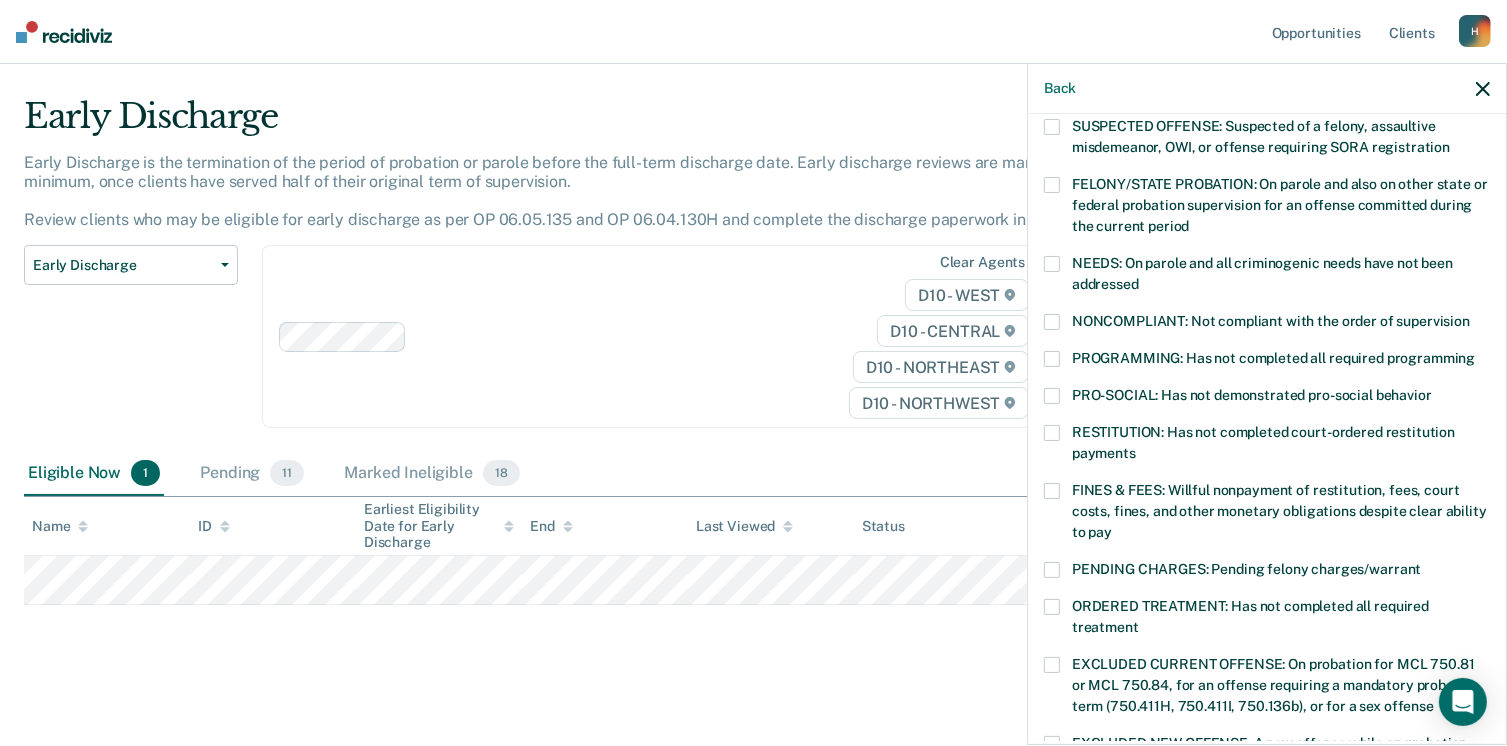 scroll, scrollTop: 105, scrollLeft: 0, axis: vertical 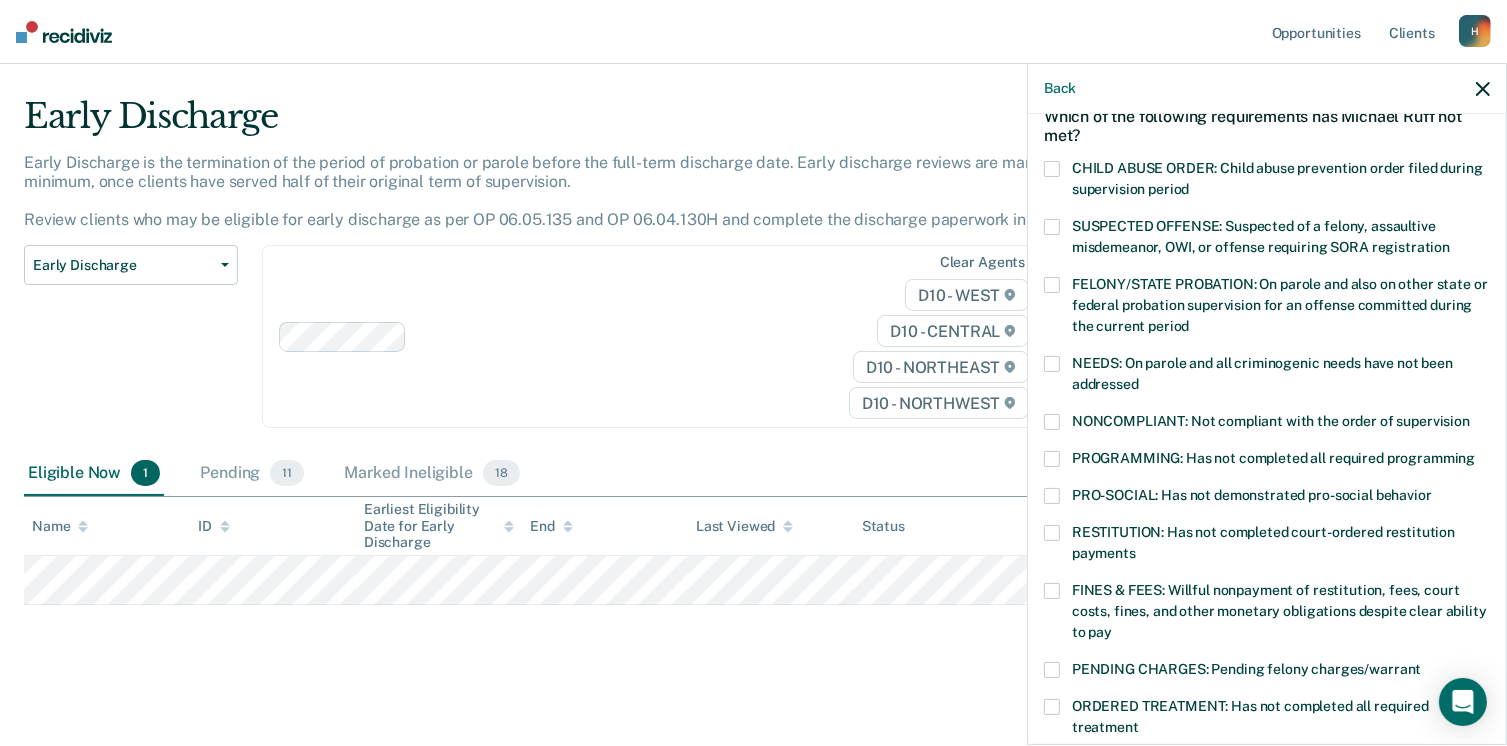 click at bounding box center (1052, 422) 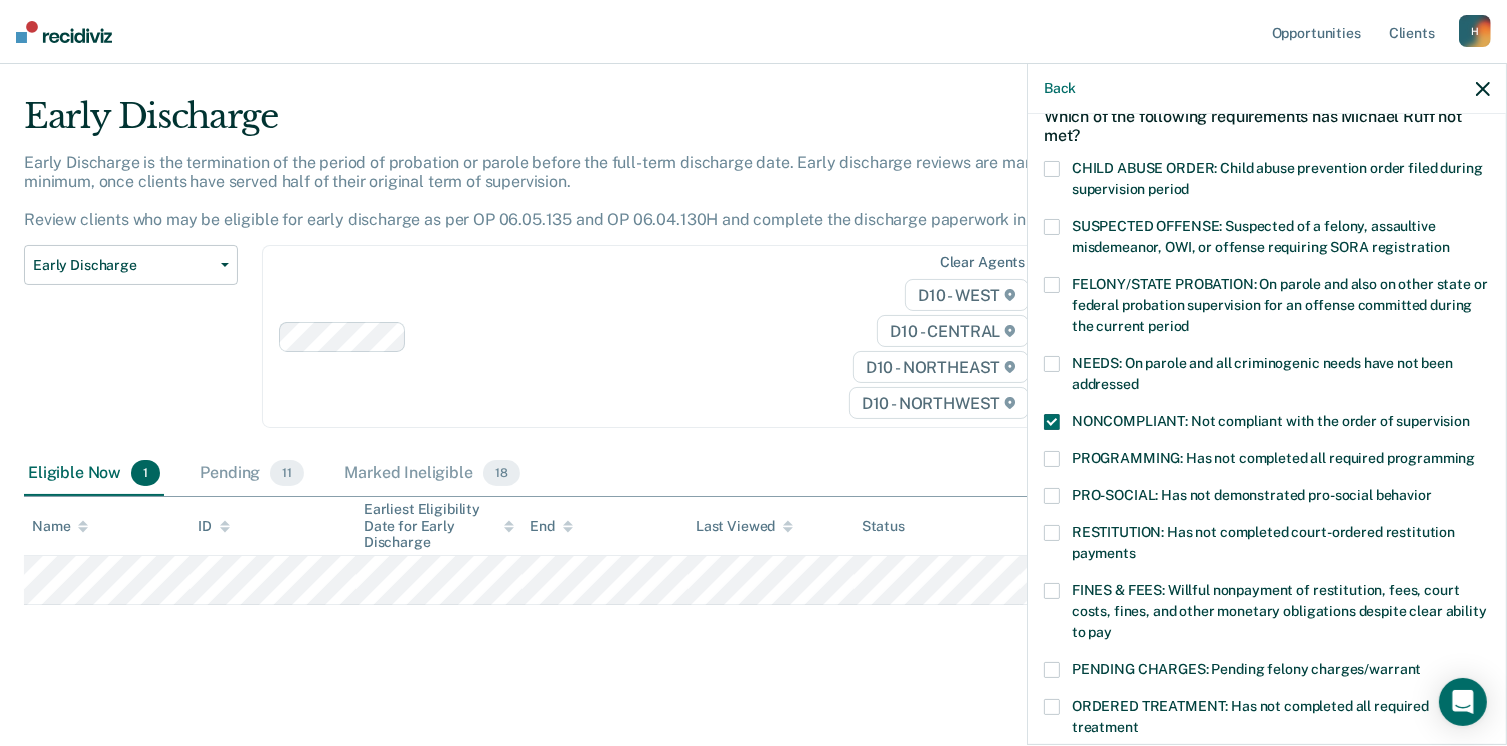 click at bounding box center [1052, 459] 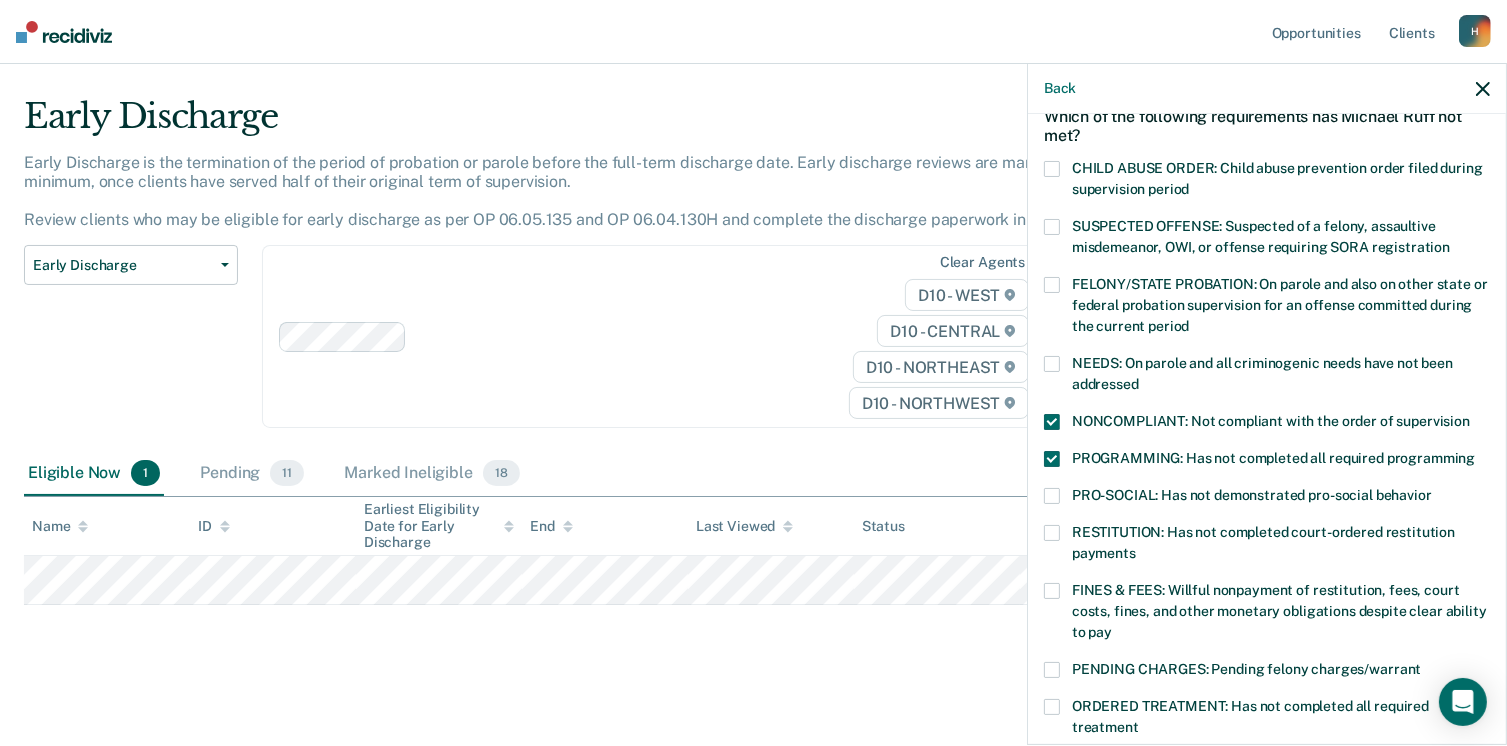 click at bounding box center (1052, 496) 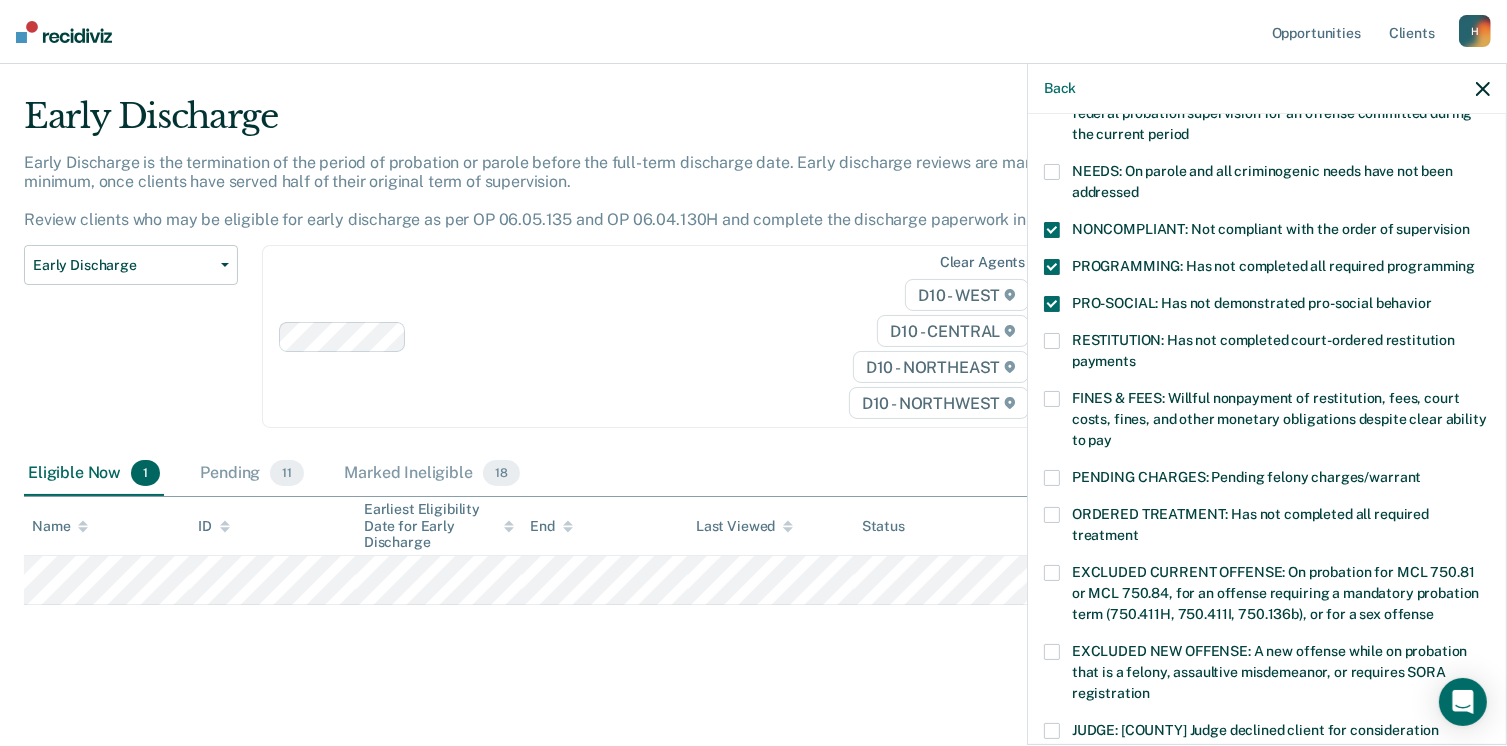scroll, scrollTop: 305, scrollLeft: 0, axis: vertical 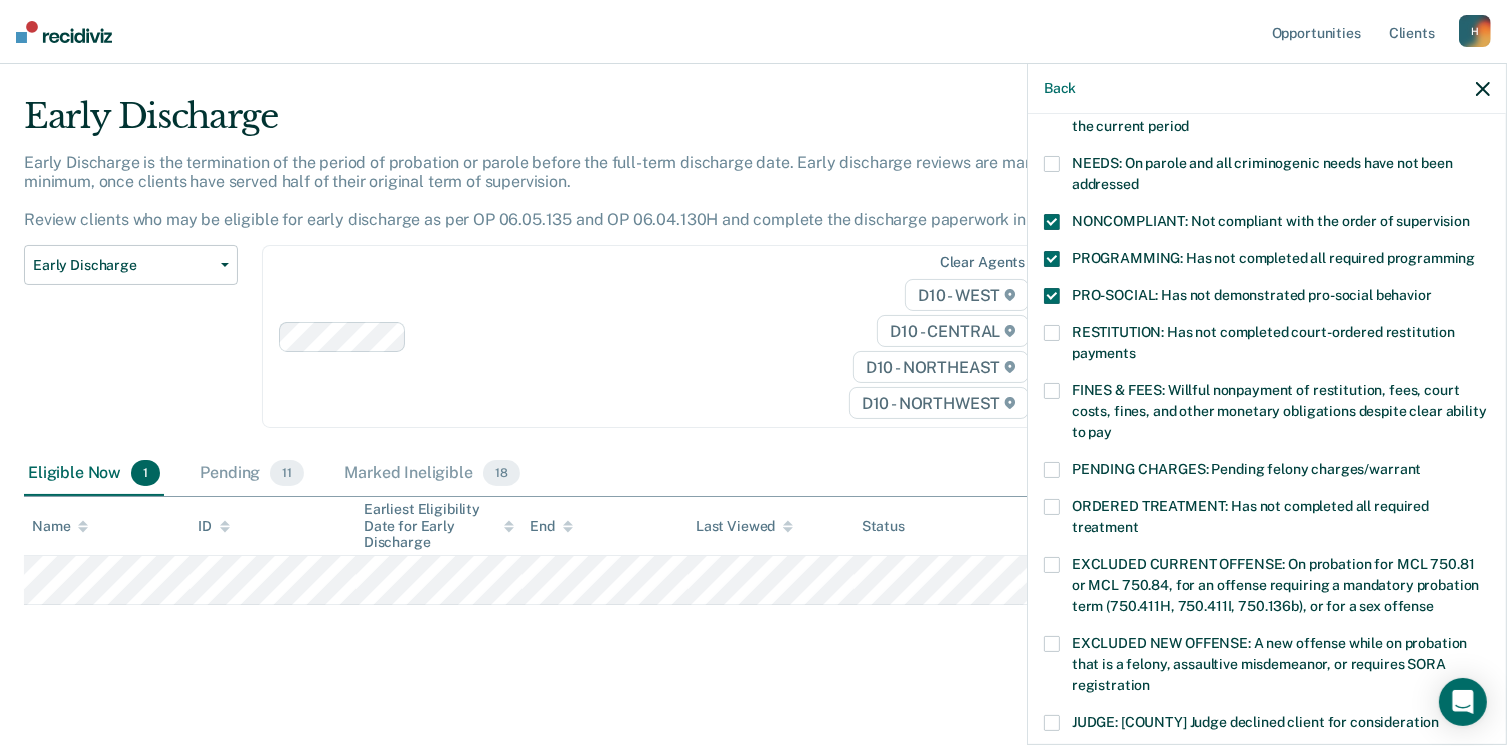 click at bounding box center [1052, 507] 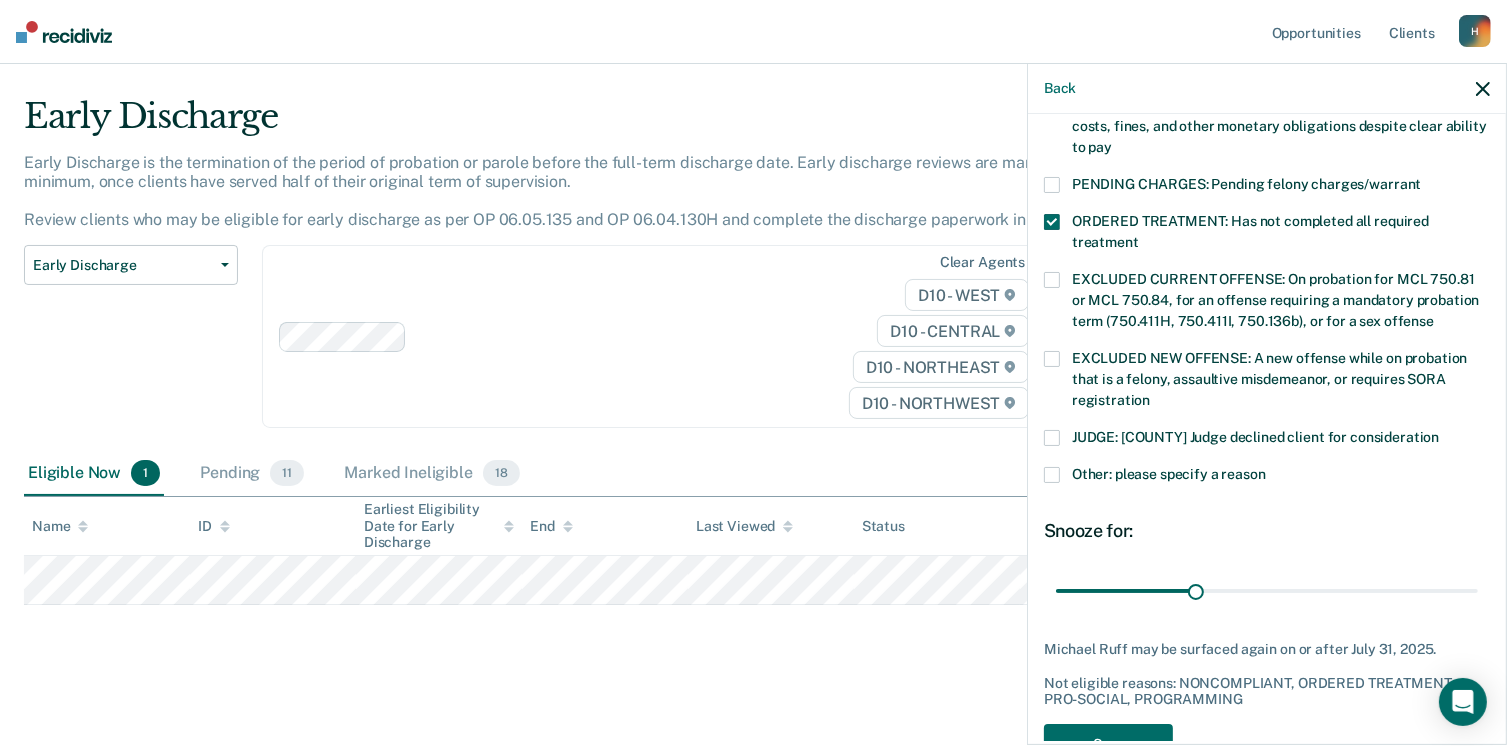 scroll, scrollTop: 605, scrollLeft: 0, axis: vertical 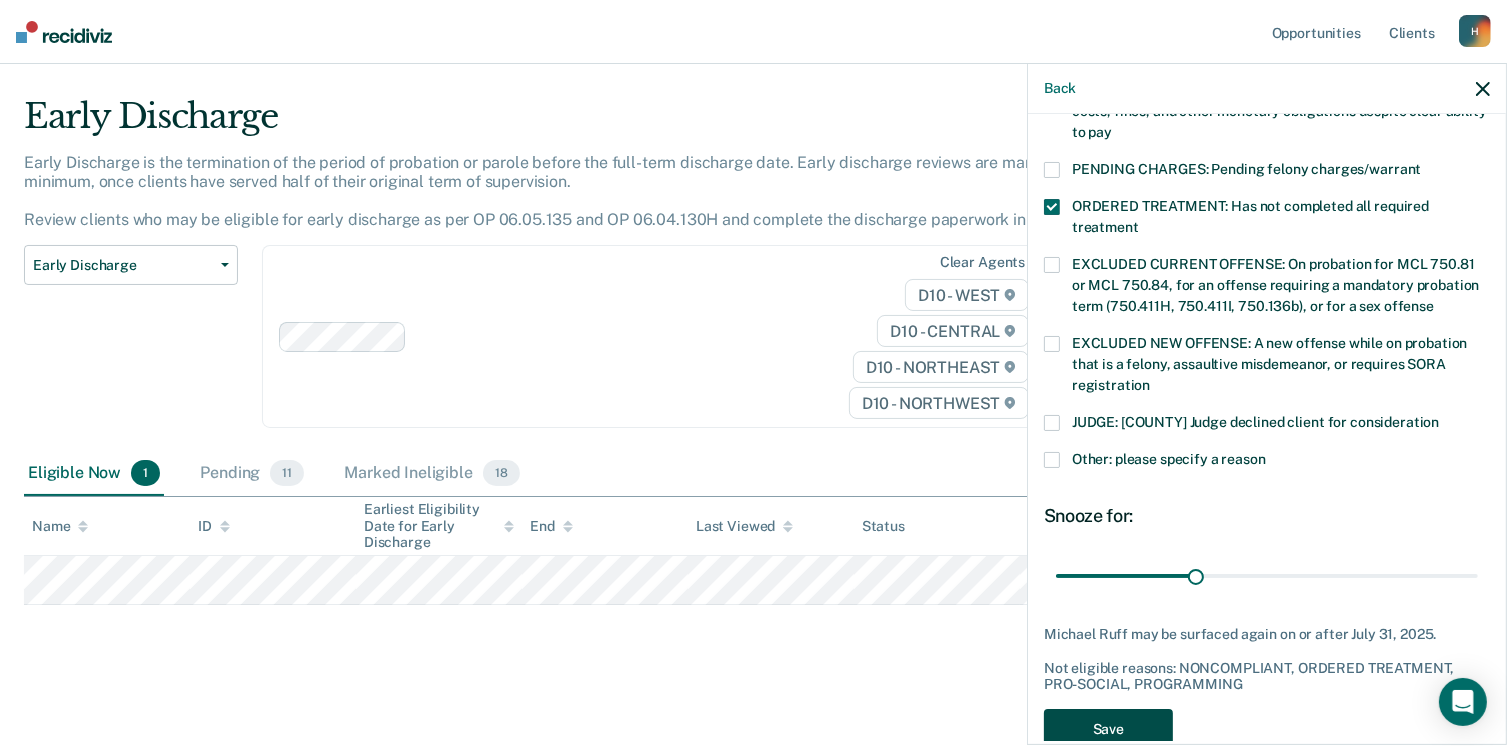 click on "Save" at bounding box center (1108, 729) 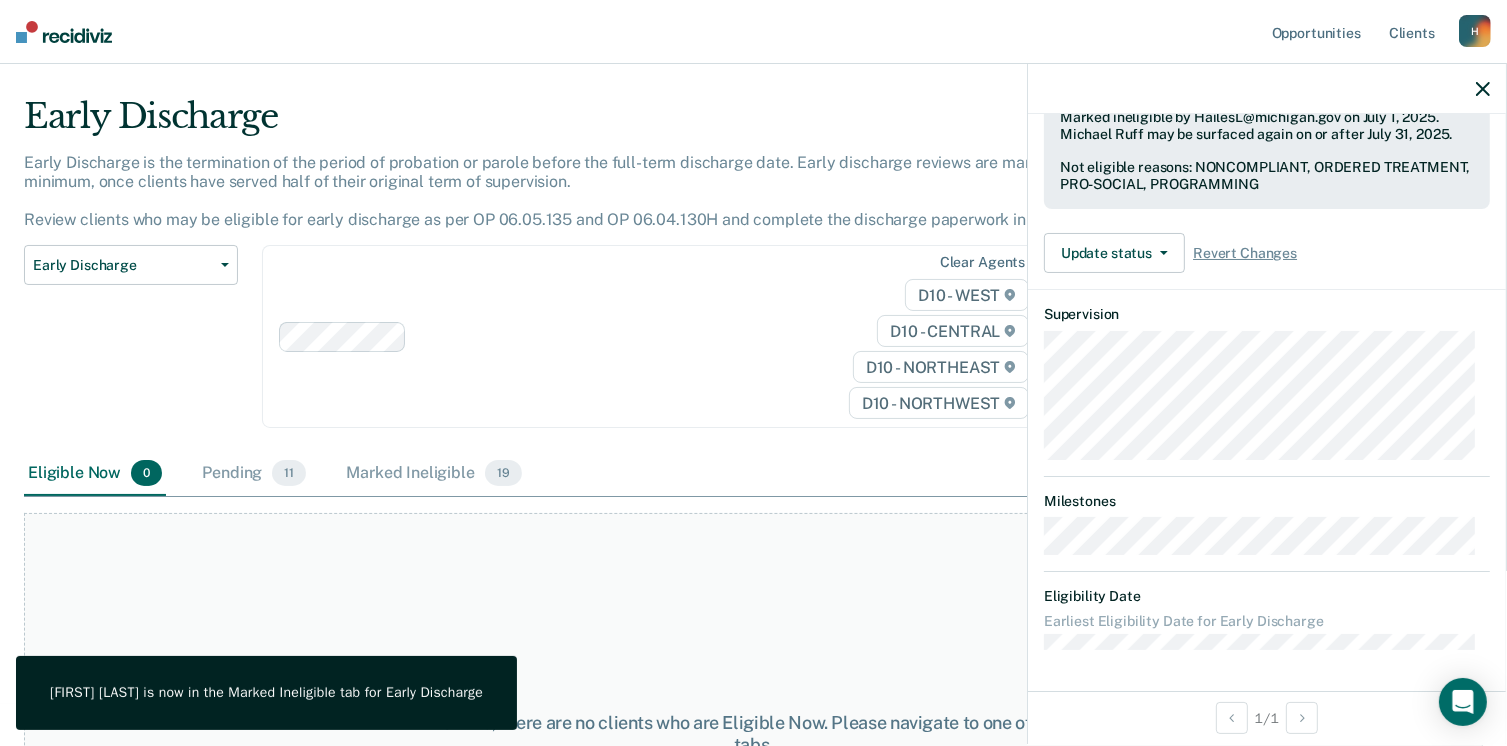 scroll, scrollTop: 494, scrollLeft: 0, axis: vertical 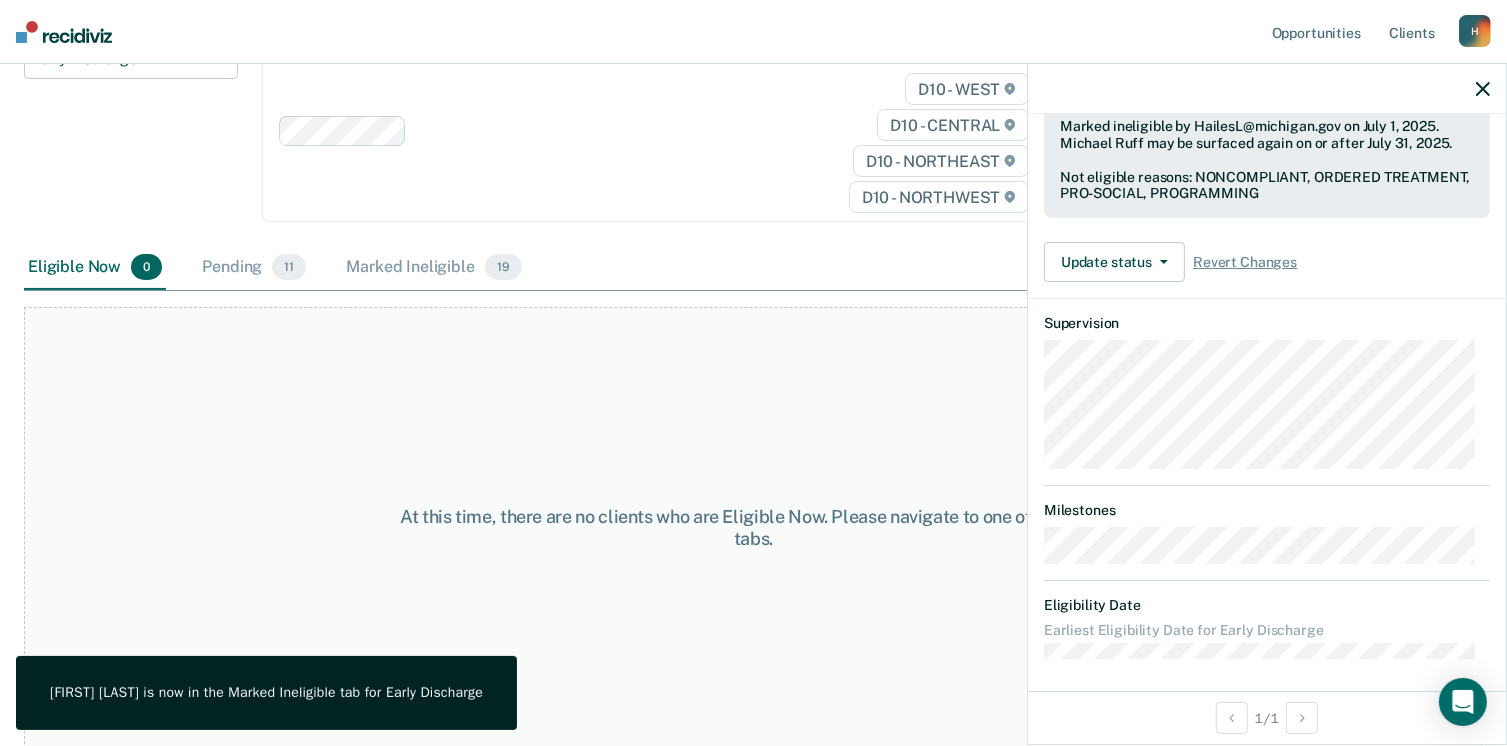 click on "At this time, there are no clients who are Eligible Now. Please navigate to one of the other tabs." at bounding box center (753, 528) 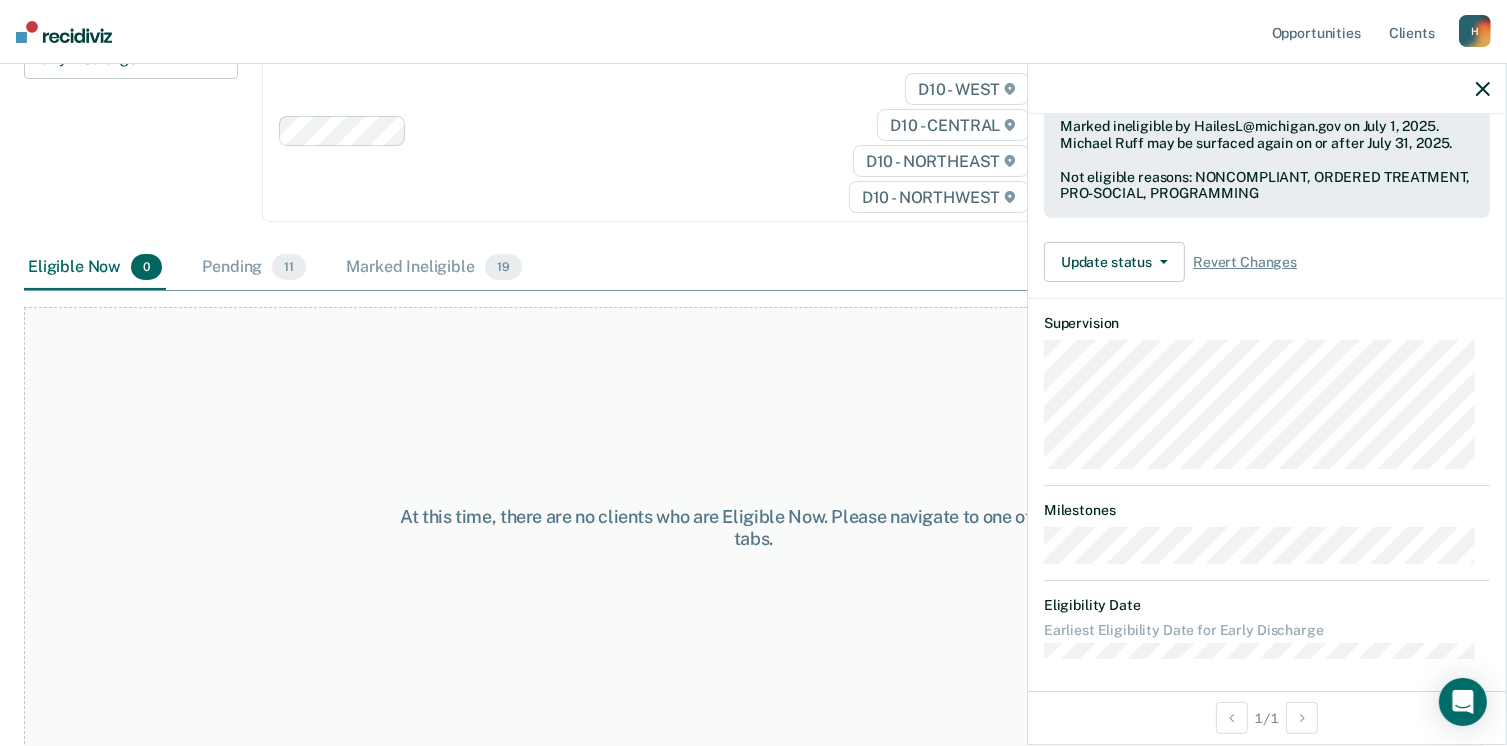 click on "At this time, there are no clients who are Eligible Now. Please navigate to one of the other tabs." at bounding box center (753, 528) 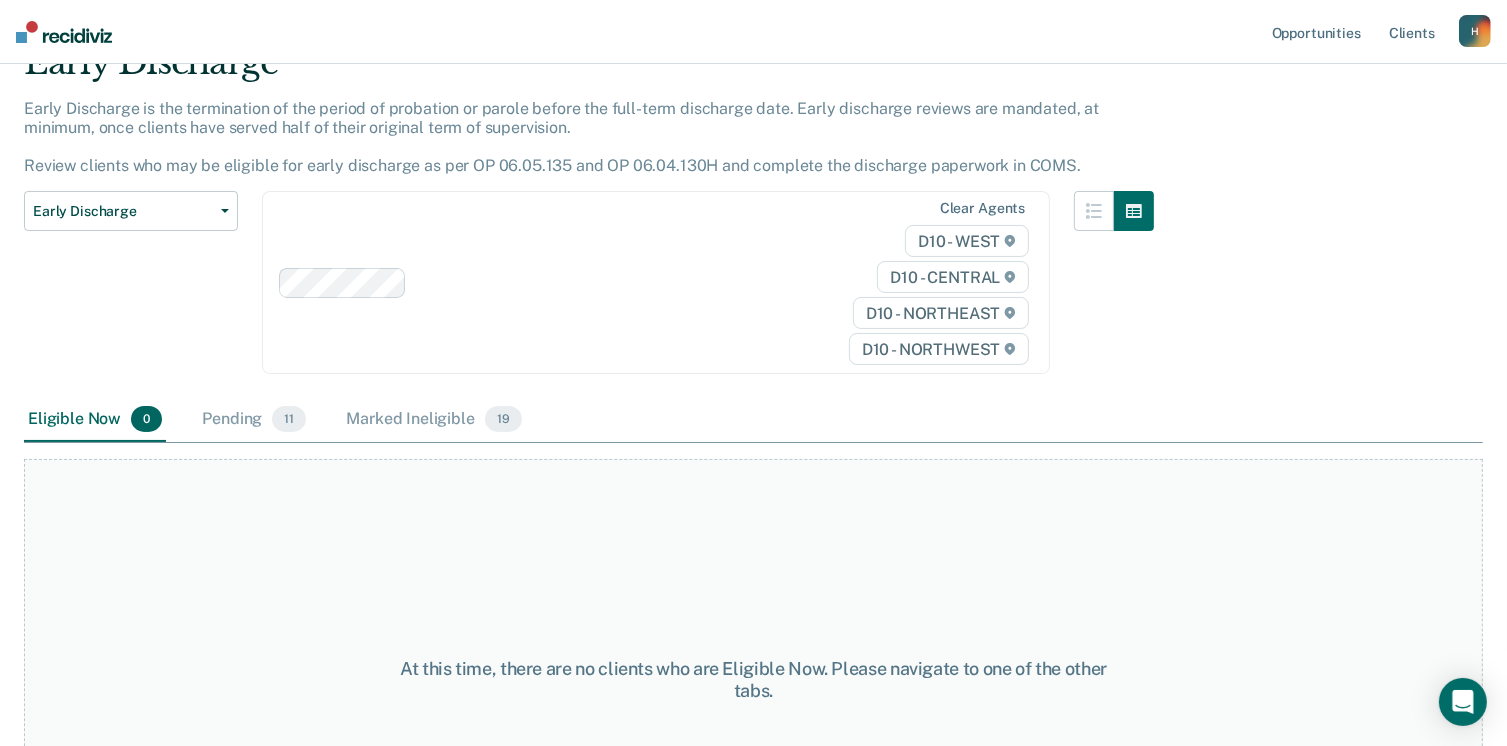 scroll, scrollTop: 200, scrollLeft: 0, axis: vertical 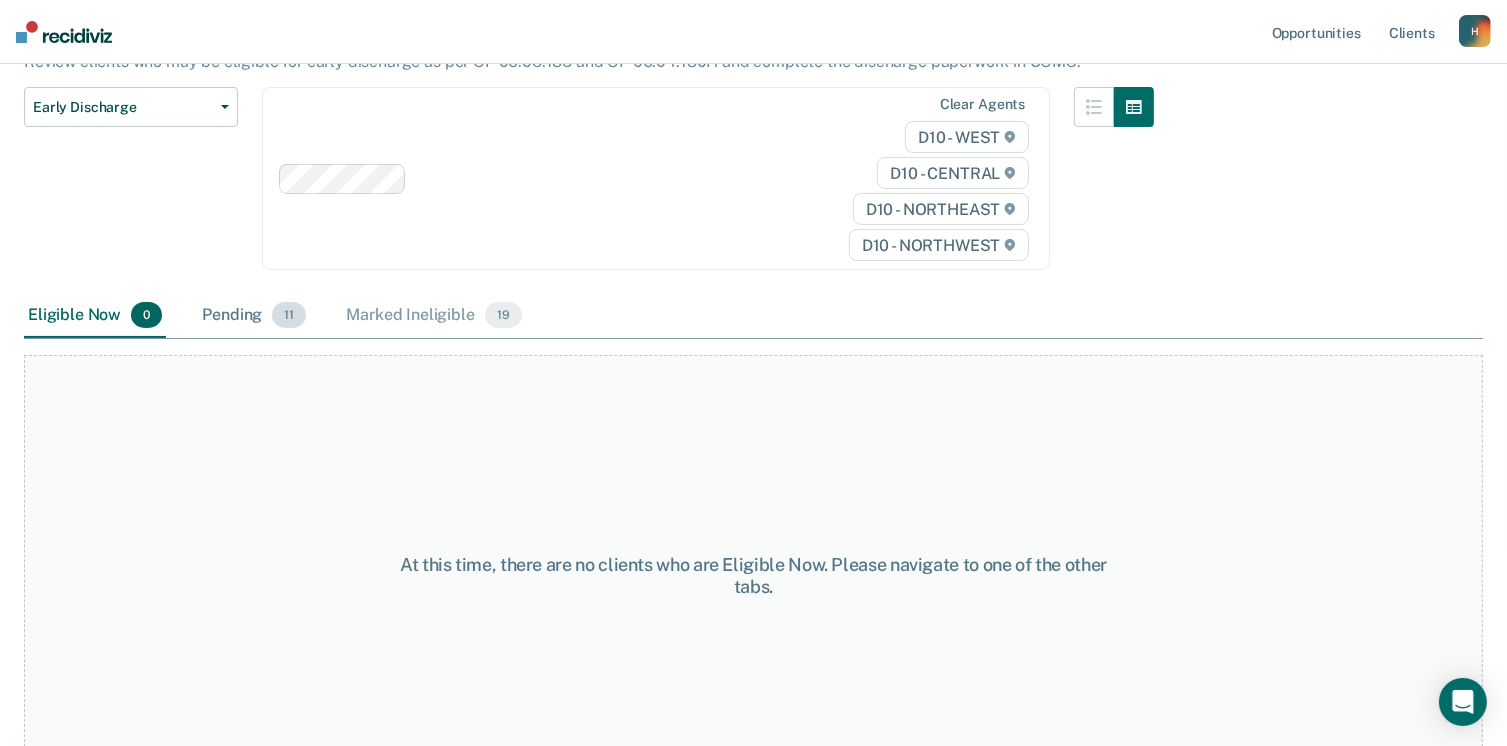 click on "Pending 11" at bounding box center [254, 316] 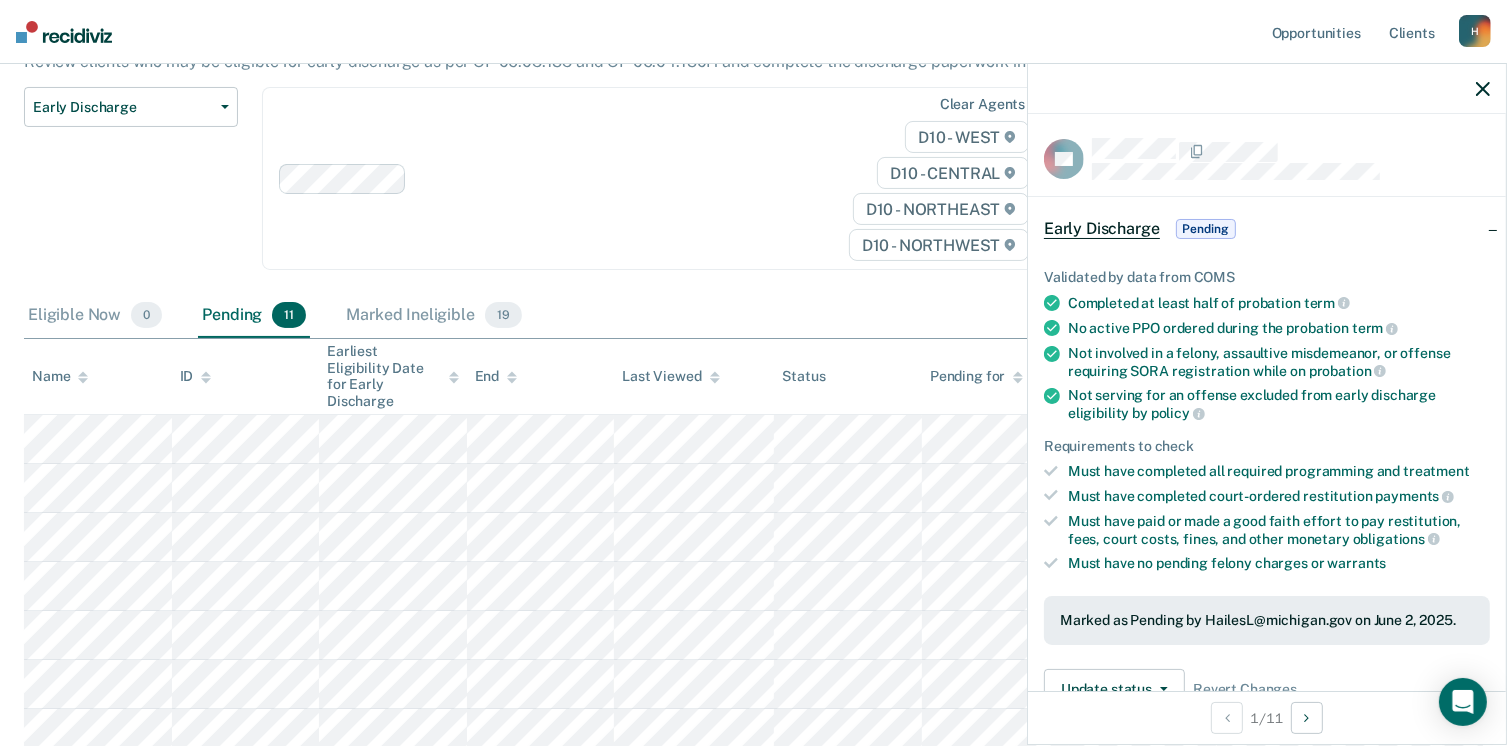 scroll, scrollTop: 200, scrollLeft: 0, axis: vertical 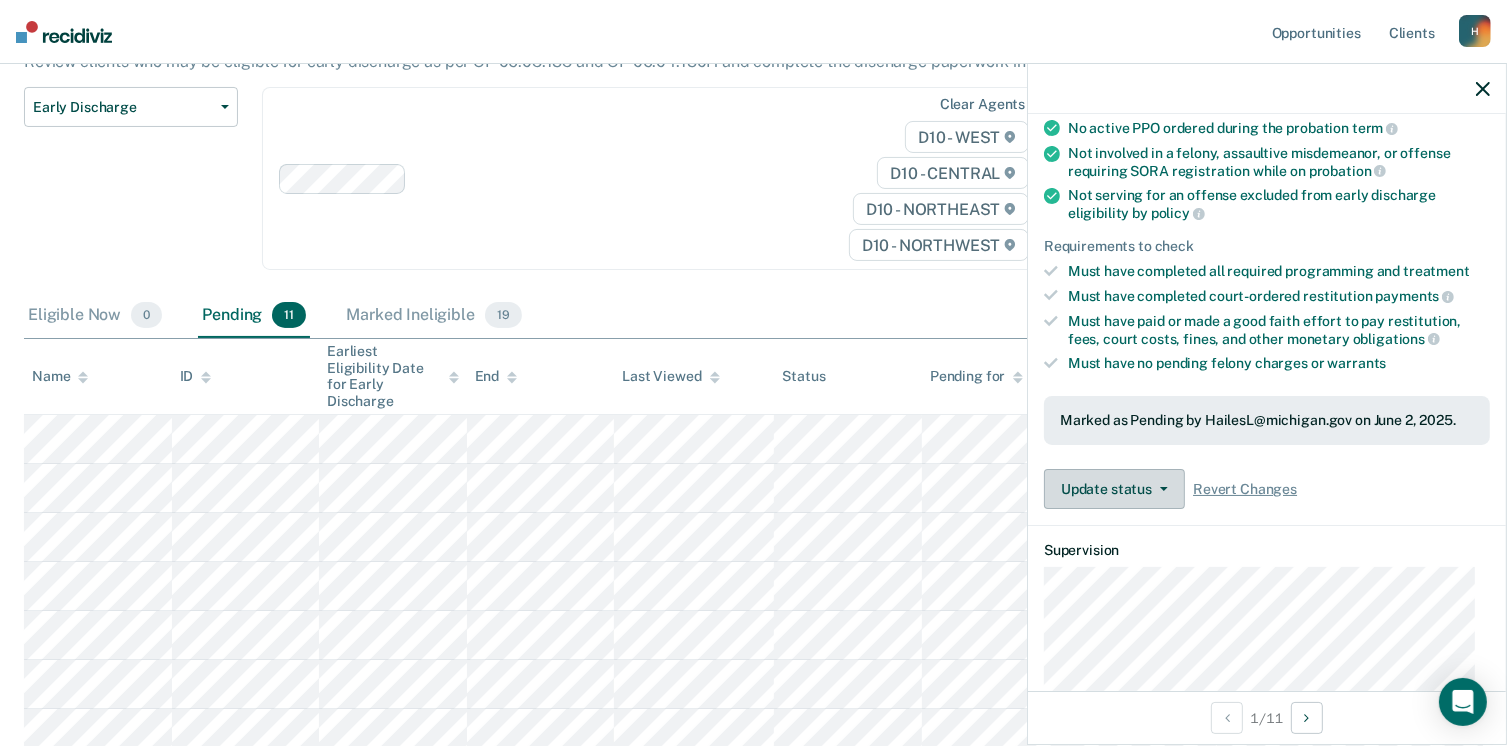 click on "Update status" at bounding box center (1114, 489) 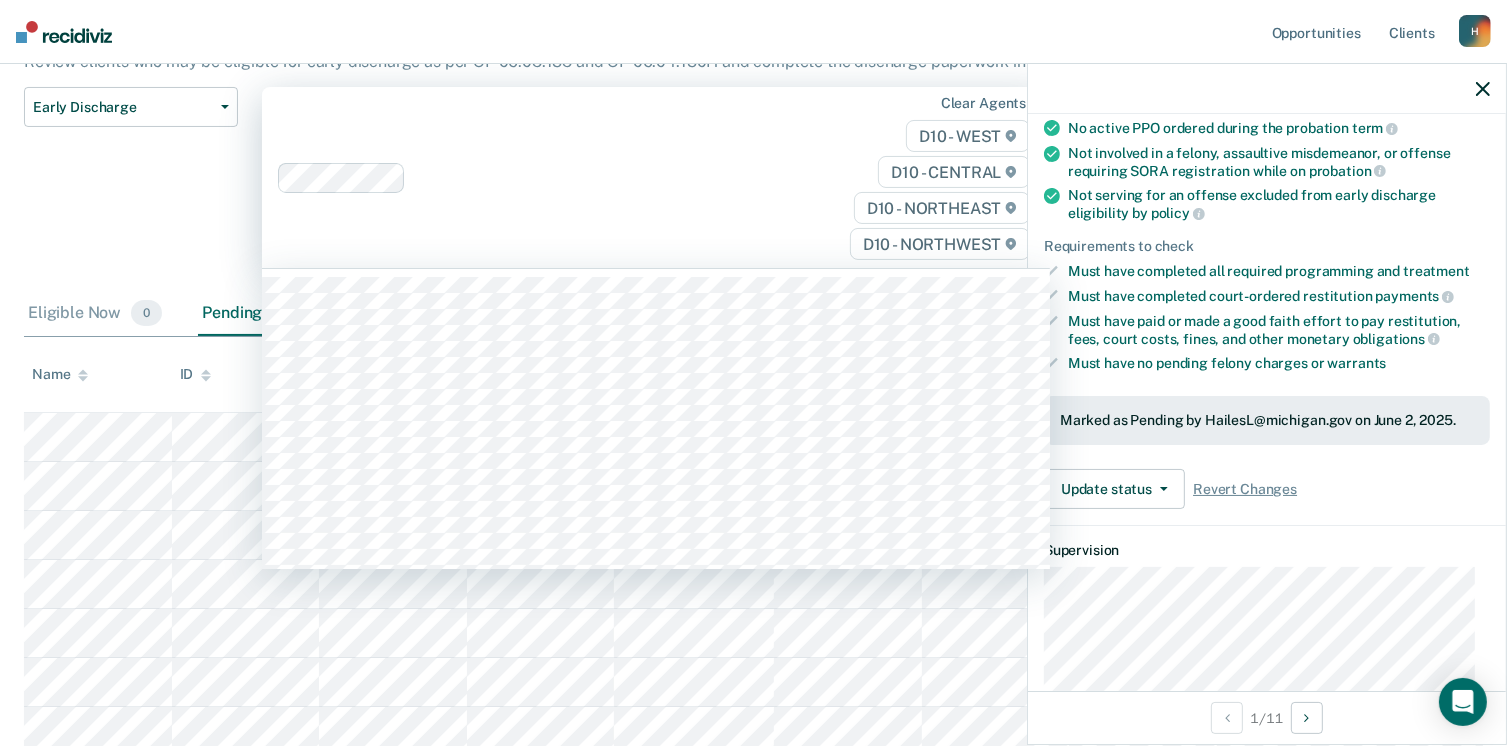 click on "Clear   agents D10 - WEST   D10 - CENTRAL   D10 - NORTHEAST   D10 - NORTHWEST" at bounding box center [656, 177] 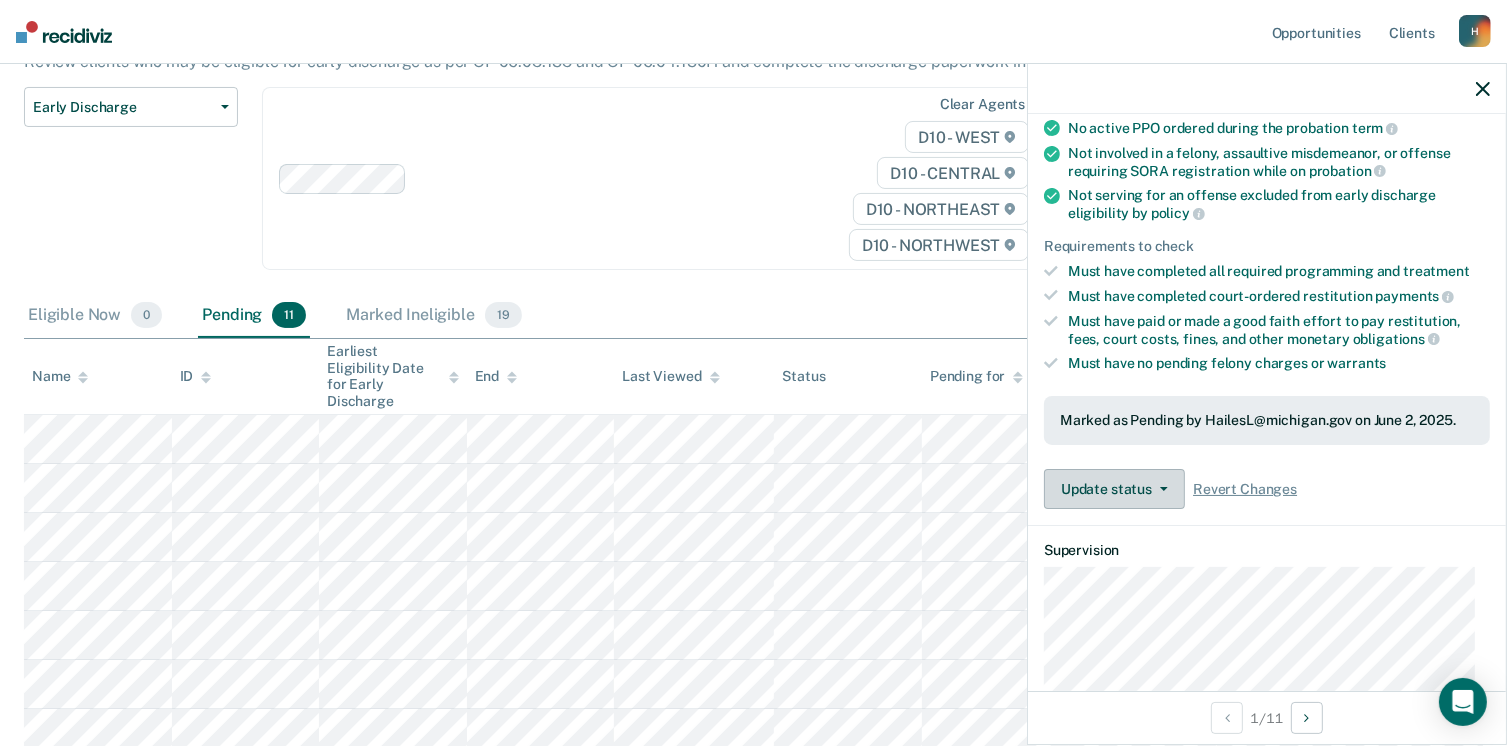 click on "Update status" at bounding box center (1114, 489) 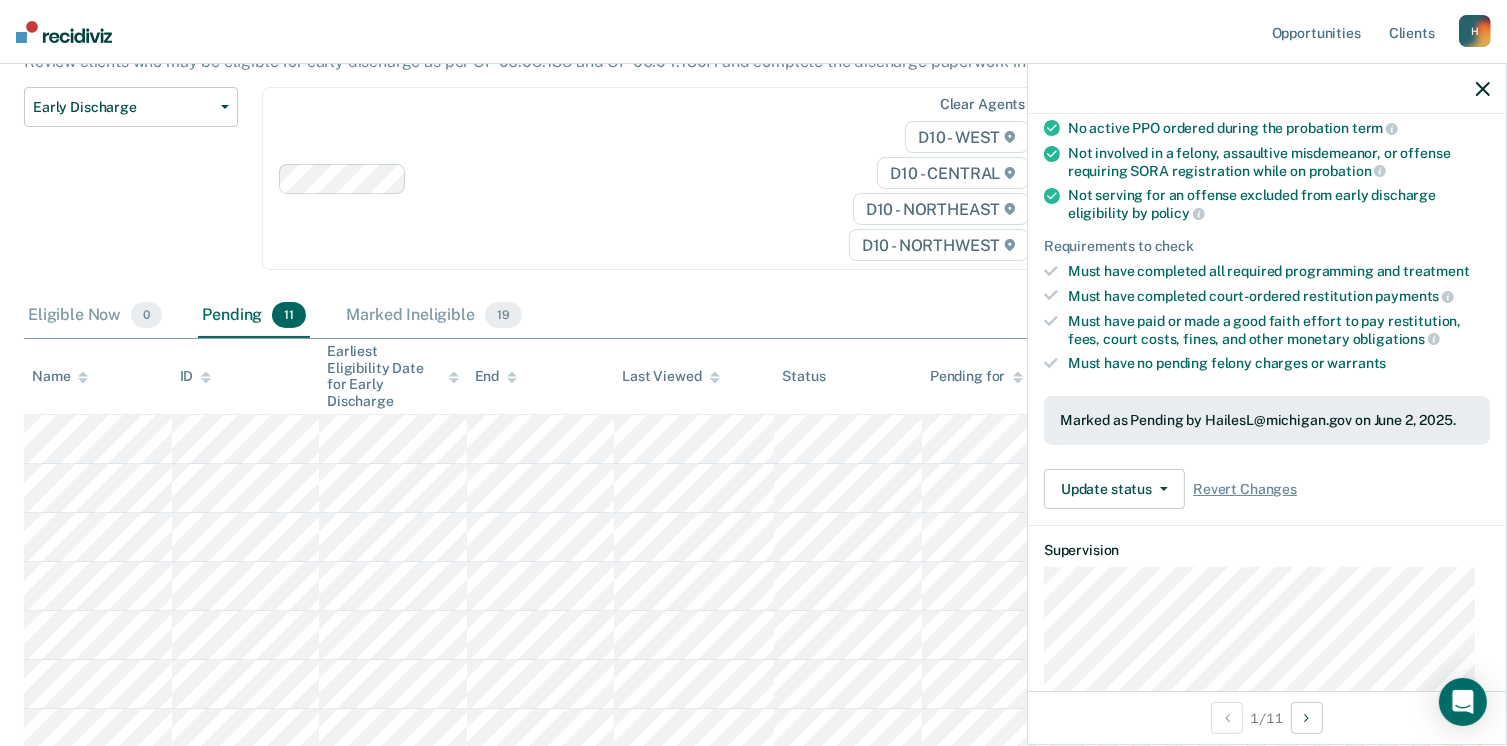 click on "FH Early Discharge Pending Validated by data from COMS Completed at least half of probation term No active PPO ordered during the probation term Not involved in a felony, assaultive misdemeanor, or offense requiring SORA registration while on probation Not serving for an offense excluded from early discharge eligibility by policy Requirements to check Must have completed all required programming and treatment Must have completed court-ordered restitution payments Must have paid or made a good faith effort to pay restitution, fees, court costs, fines, and other monetary obligations Must have no pending felony charges or warrants Marked as Pending by HailesL@michigan.gov on June 2, 2025. Update status Revert from Pending Mark Ineligible Revert Changes Supervision Milestones Eligibility Date Earliest Eligibility Date for Early Discharge" at bounding box center [1267, 402] 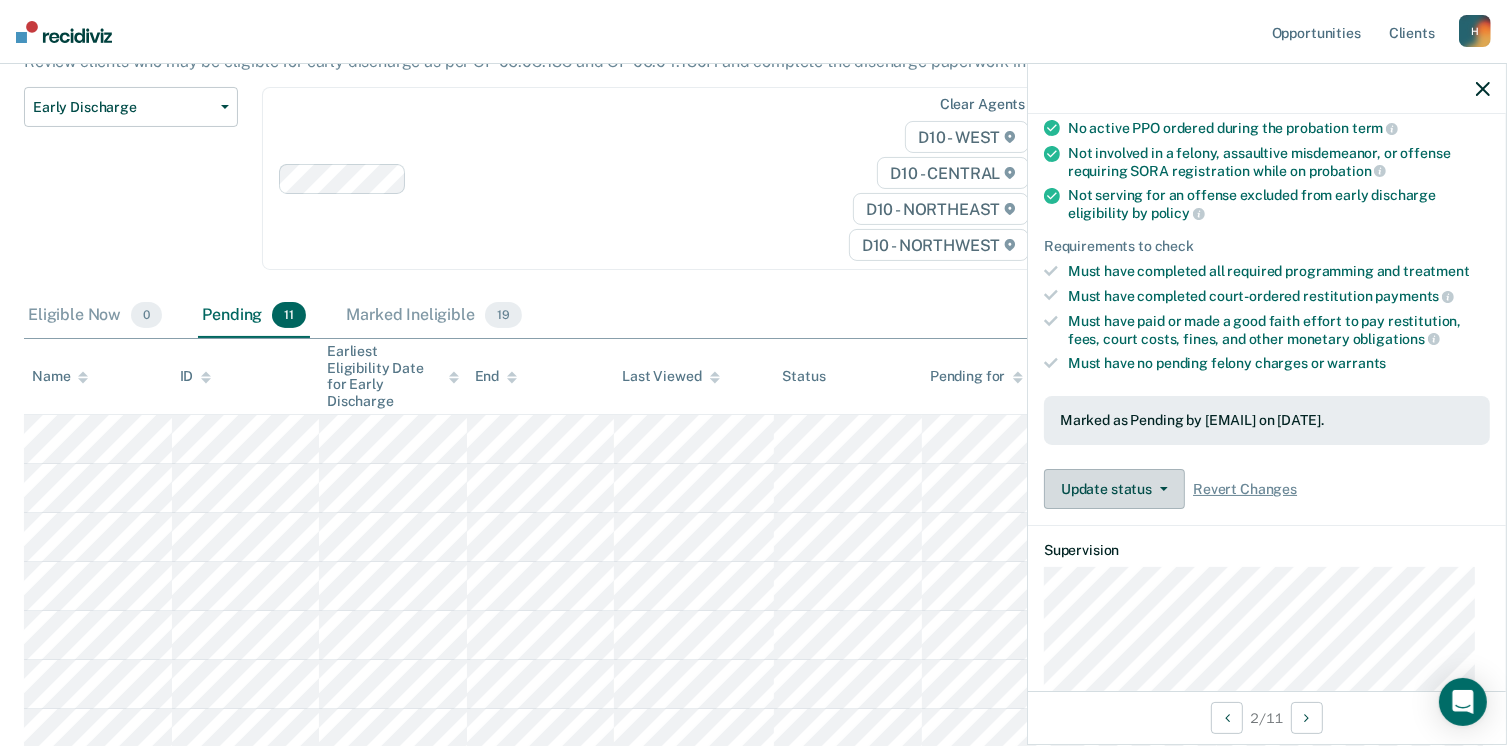 click on "Update status" at bounding box center [1114, 489] 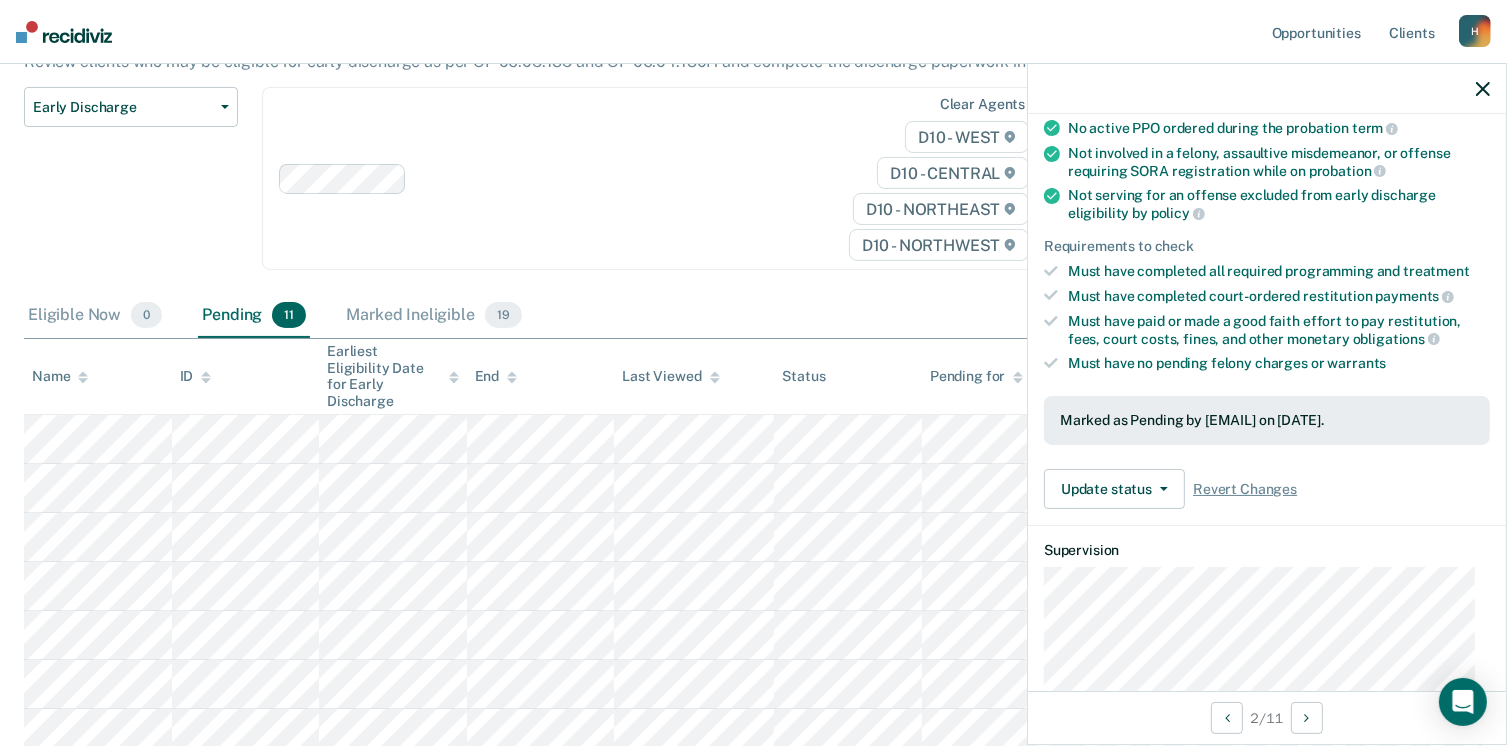 click on "Supervision" at bounding box center (1267, 550) 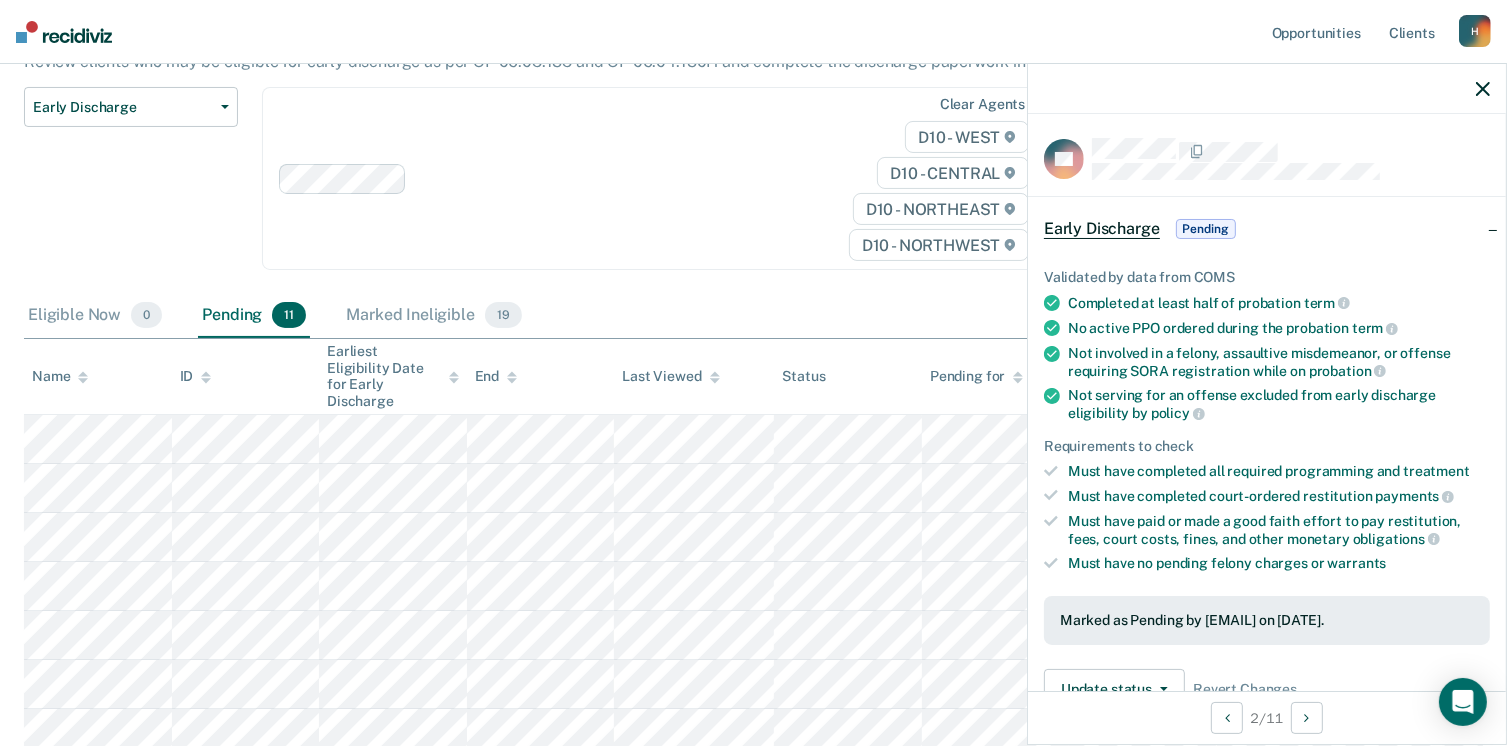 click on "Pending" at bounding box center (1206, 229) 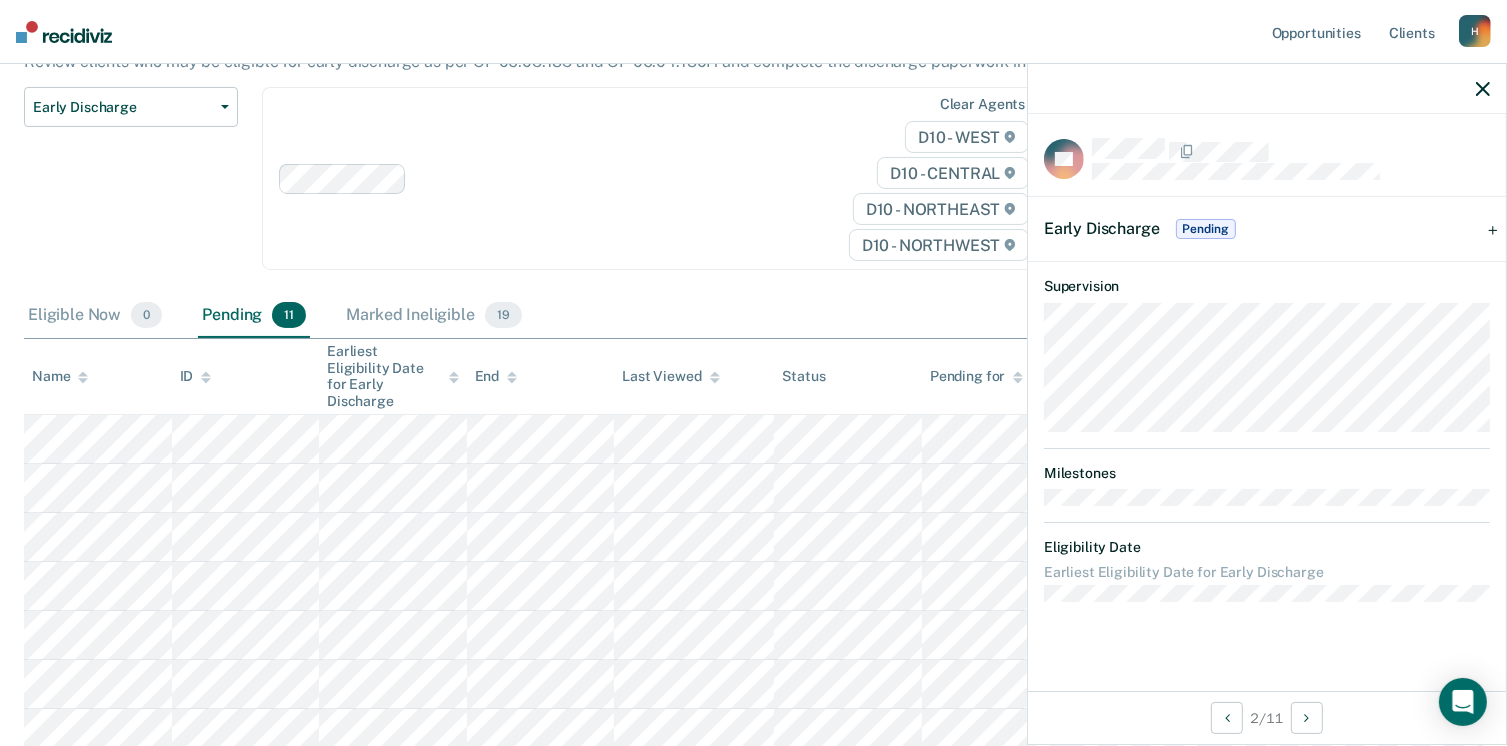 click on "Early Discharge Classification Review Early Discharge Minimum Telephone Reporting Overdue for Discharge Supervision Level Mismatch Clear agents D10 - WEST   D10 - CENTRAL   D10 - NORTHEAST   D10 - NORTHWEST" at bounding box center [589, 190] 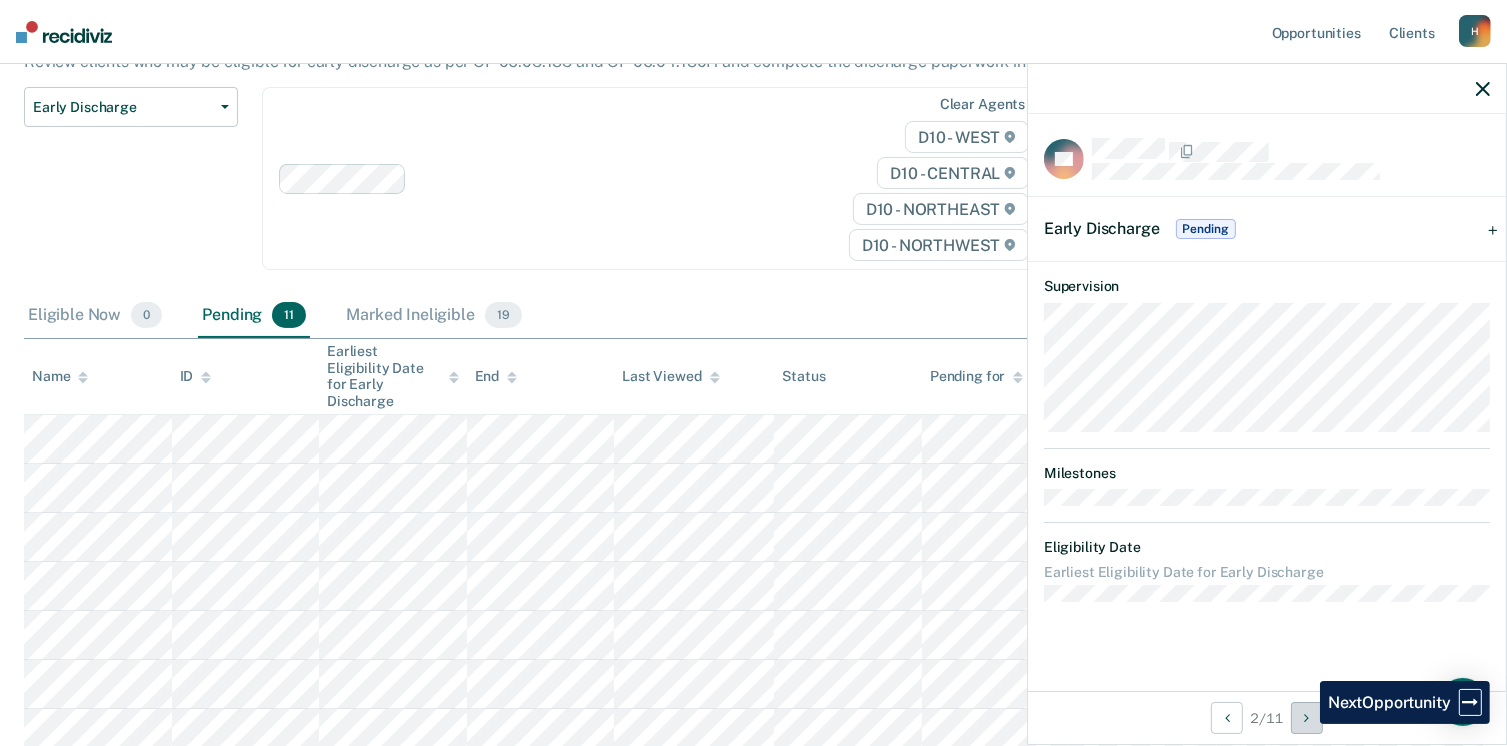 click at bounding box center [1307, 718] 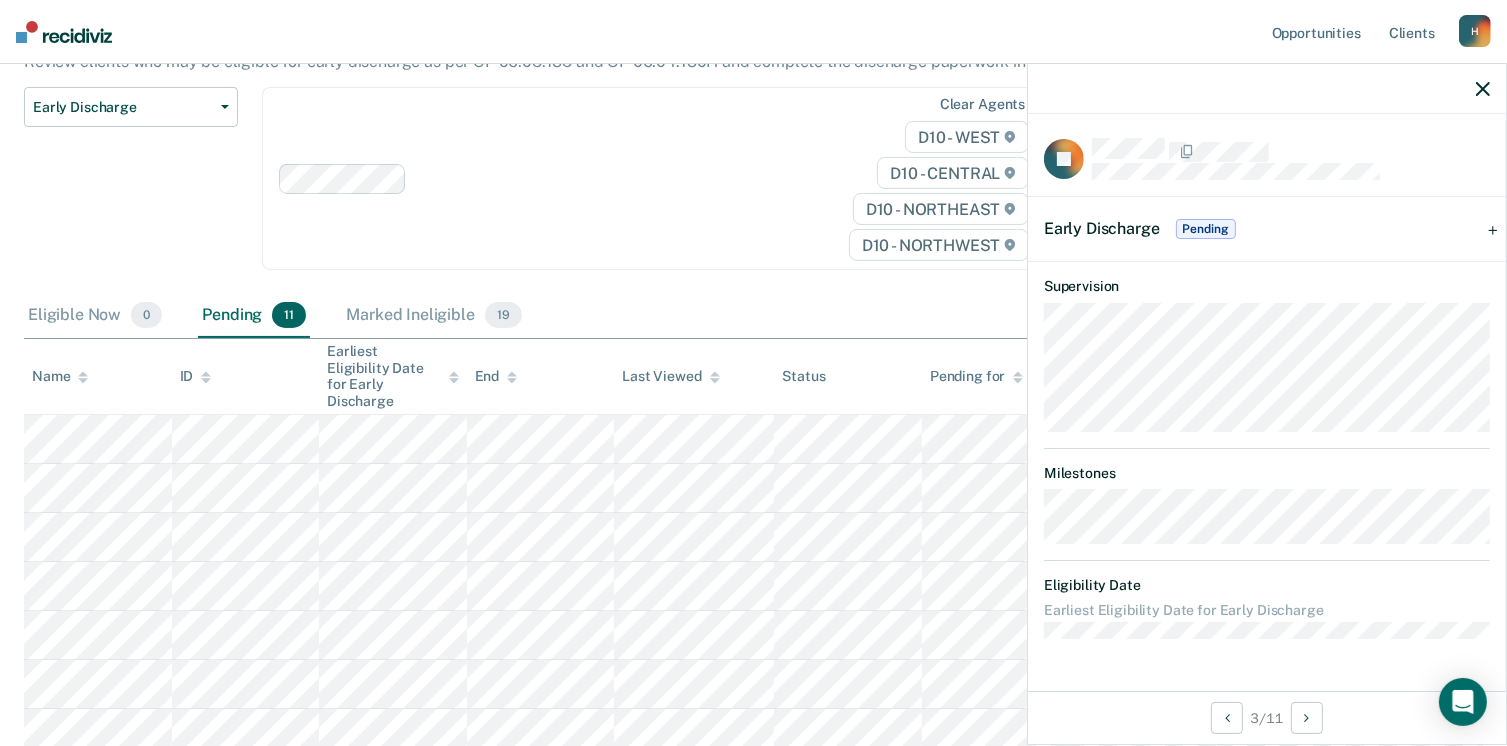 click on "Pending" at bounding box center (1206, 229) 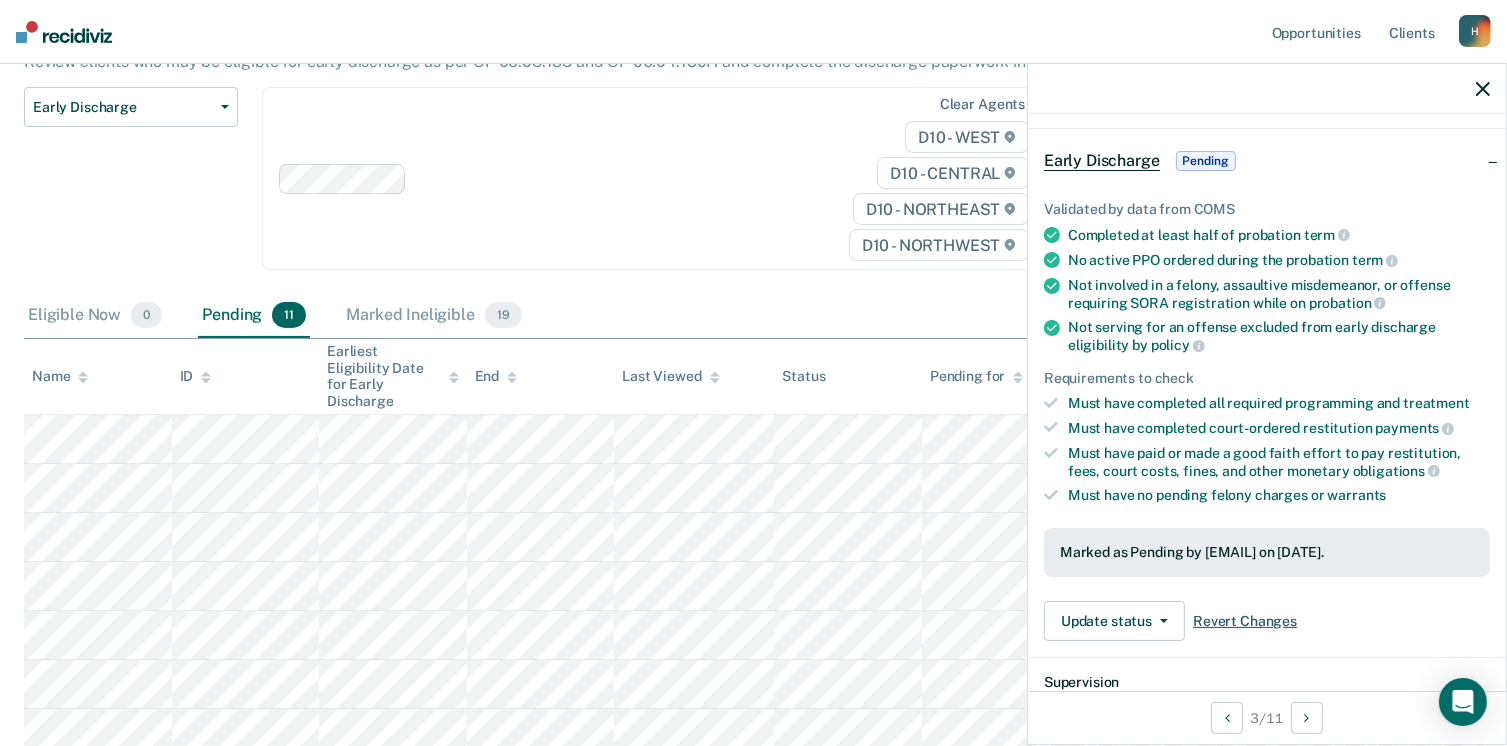 scroll, scrollTop: 100, scrollLeft: 0, axis: vertical 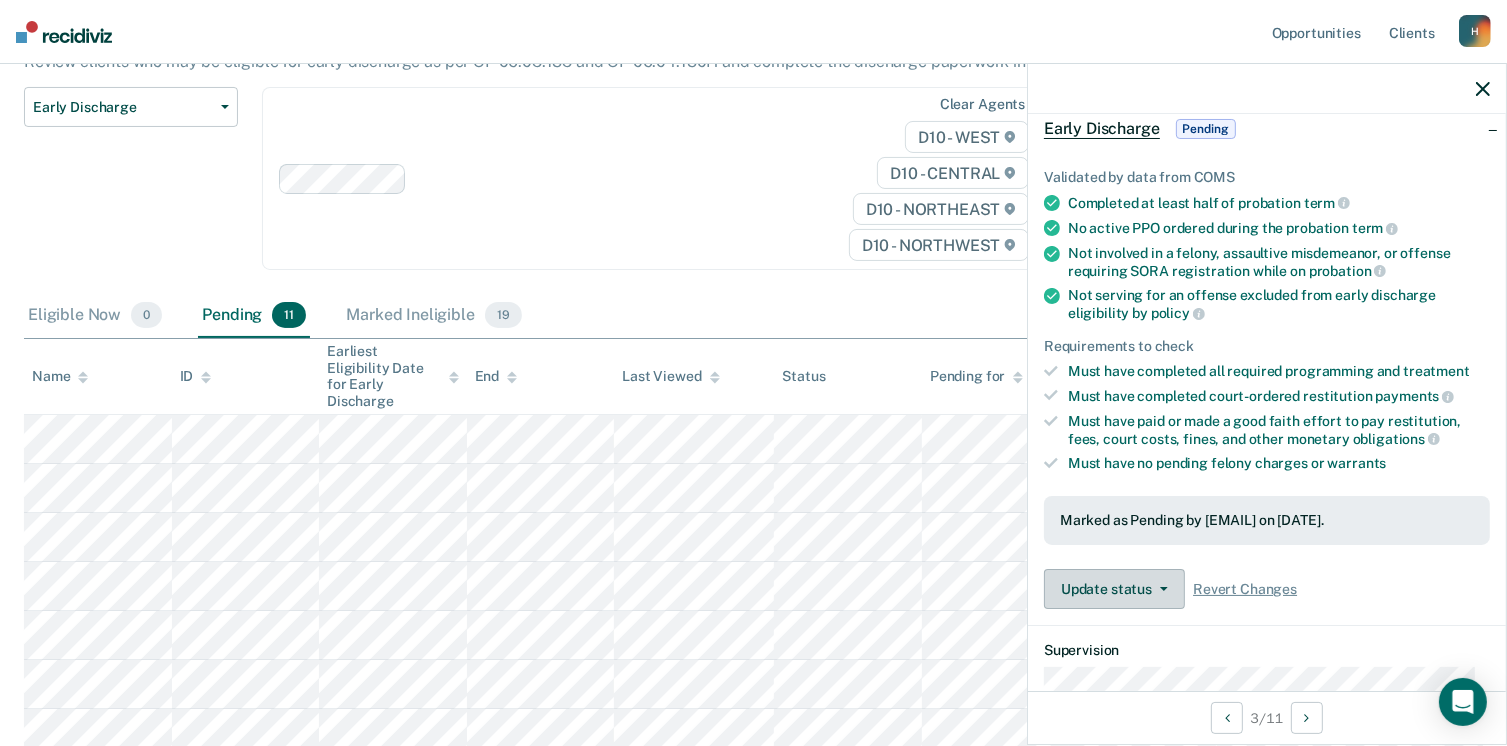 click on "Update status" at bounding box center [1114, 589] 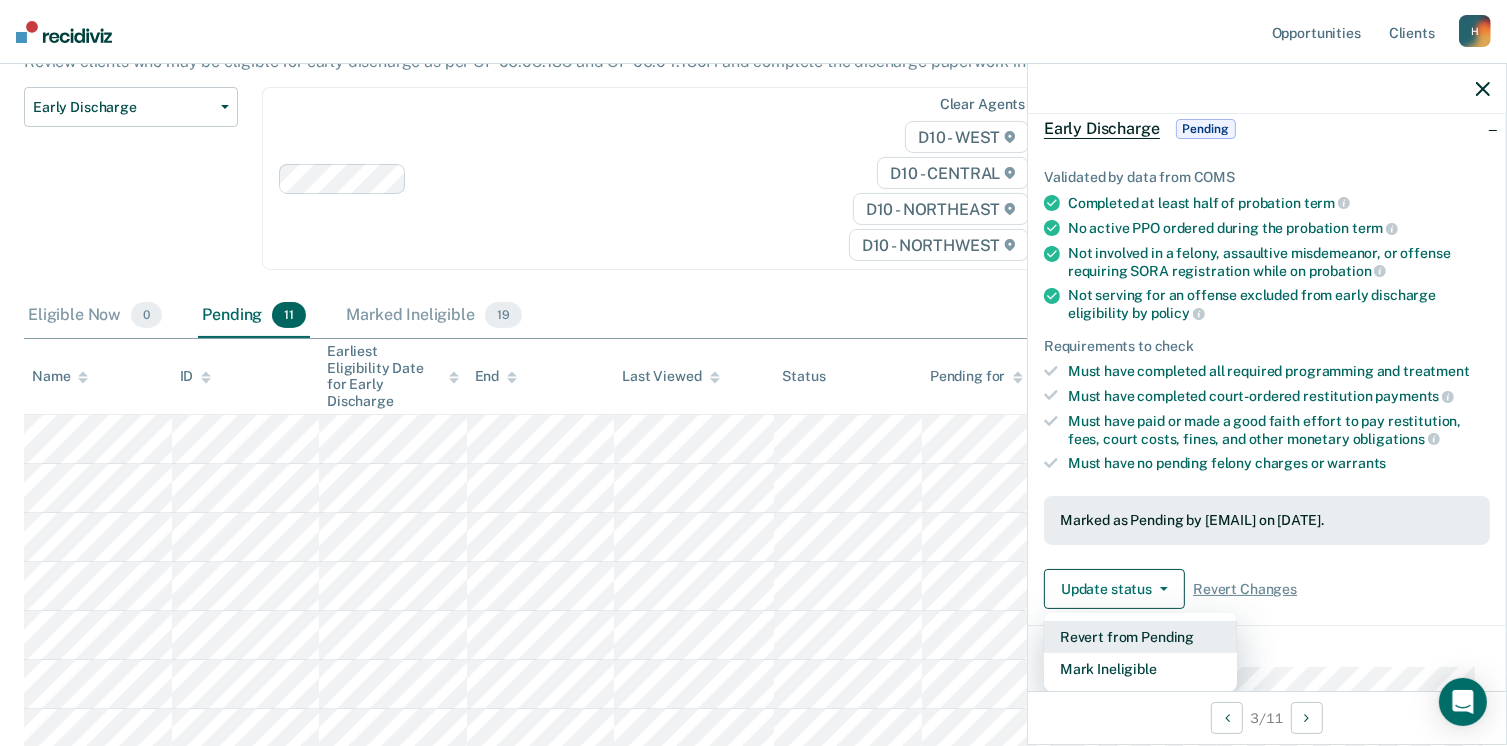click on "Revert from Pending" at bounding box center (1140, 637) 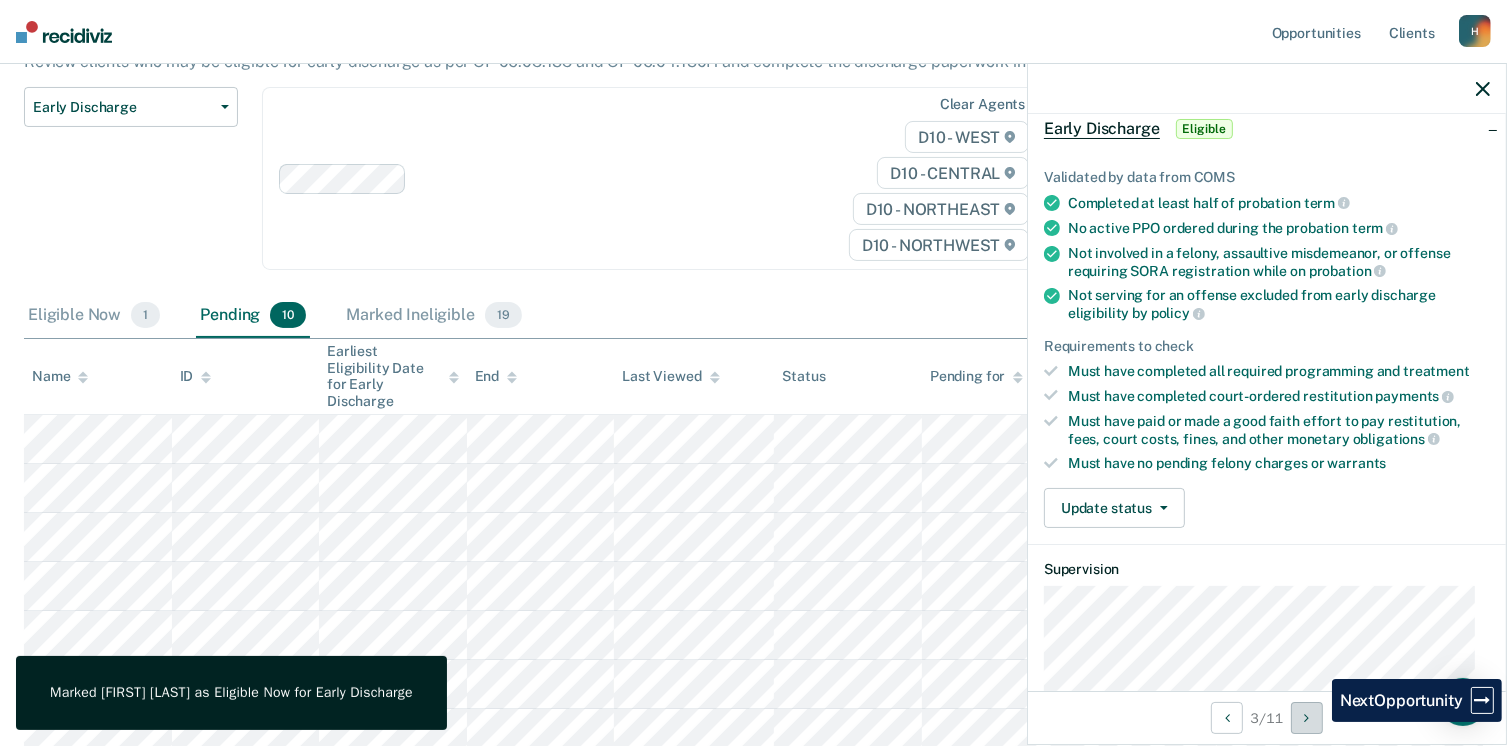click at bounding box center [1307, 718] 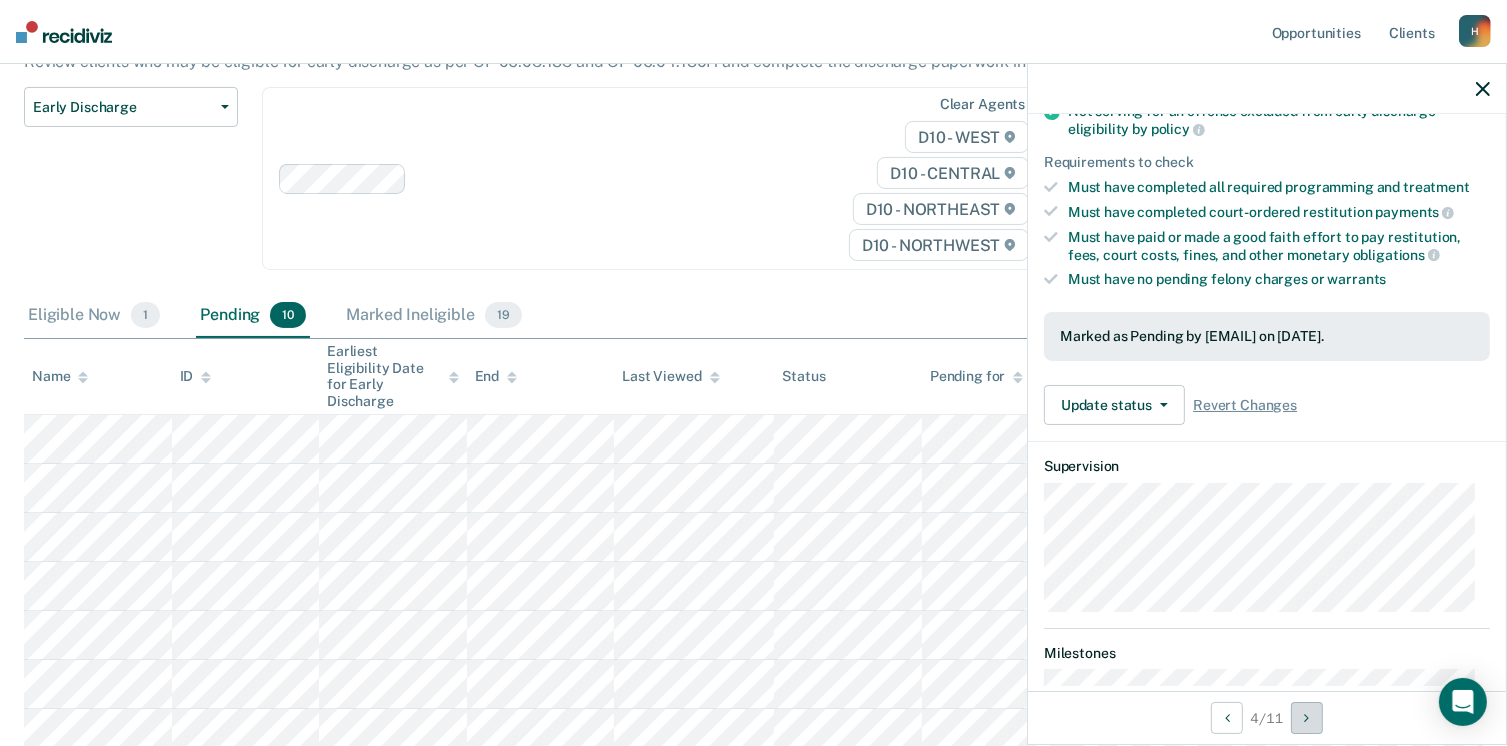 scroll, scrollTop: 300, scrollLeft: 0, axis: vertical 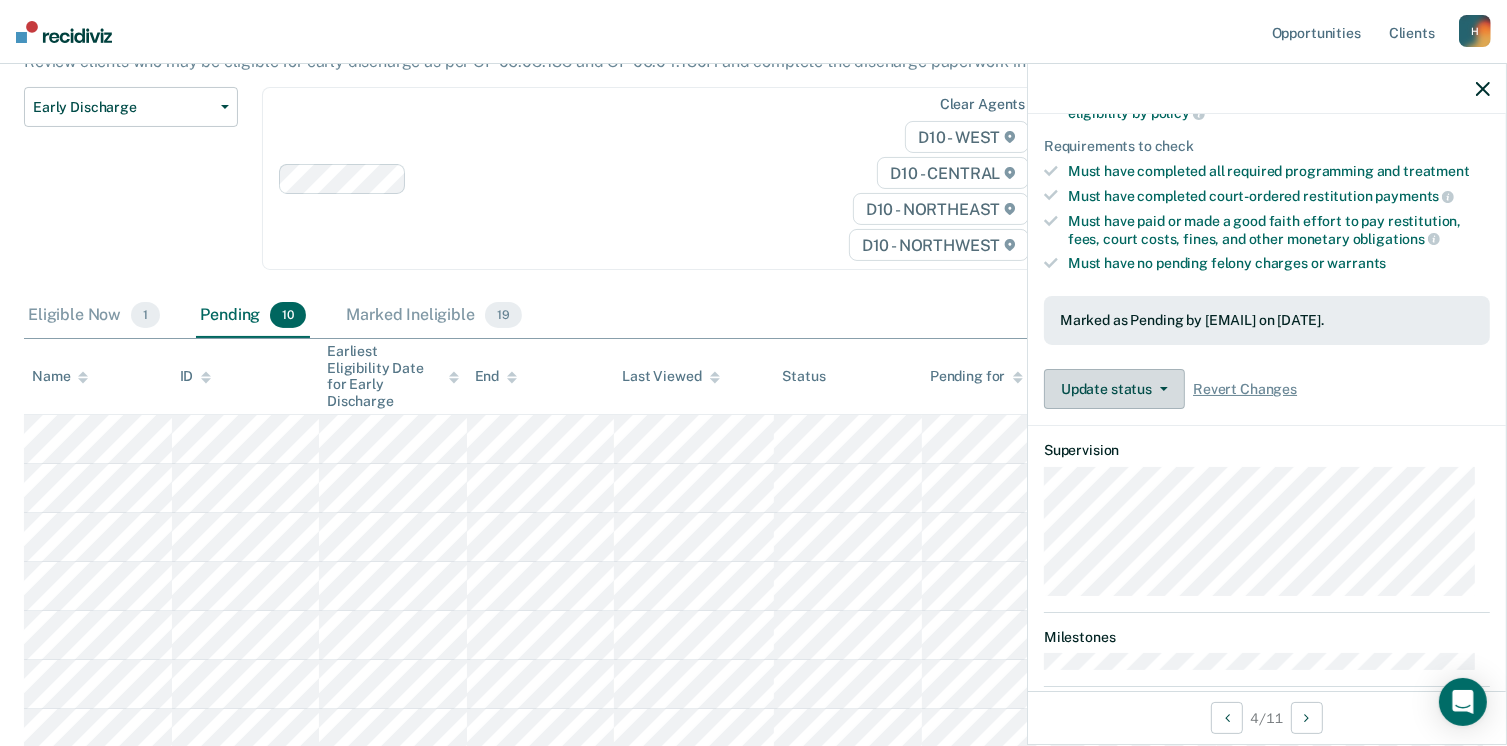 click on "Update status" at bounding box center (1114, 389) 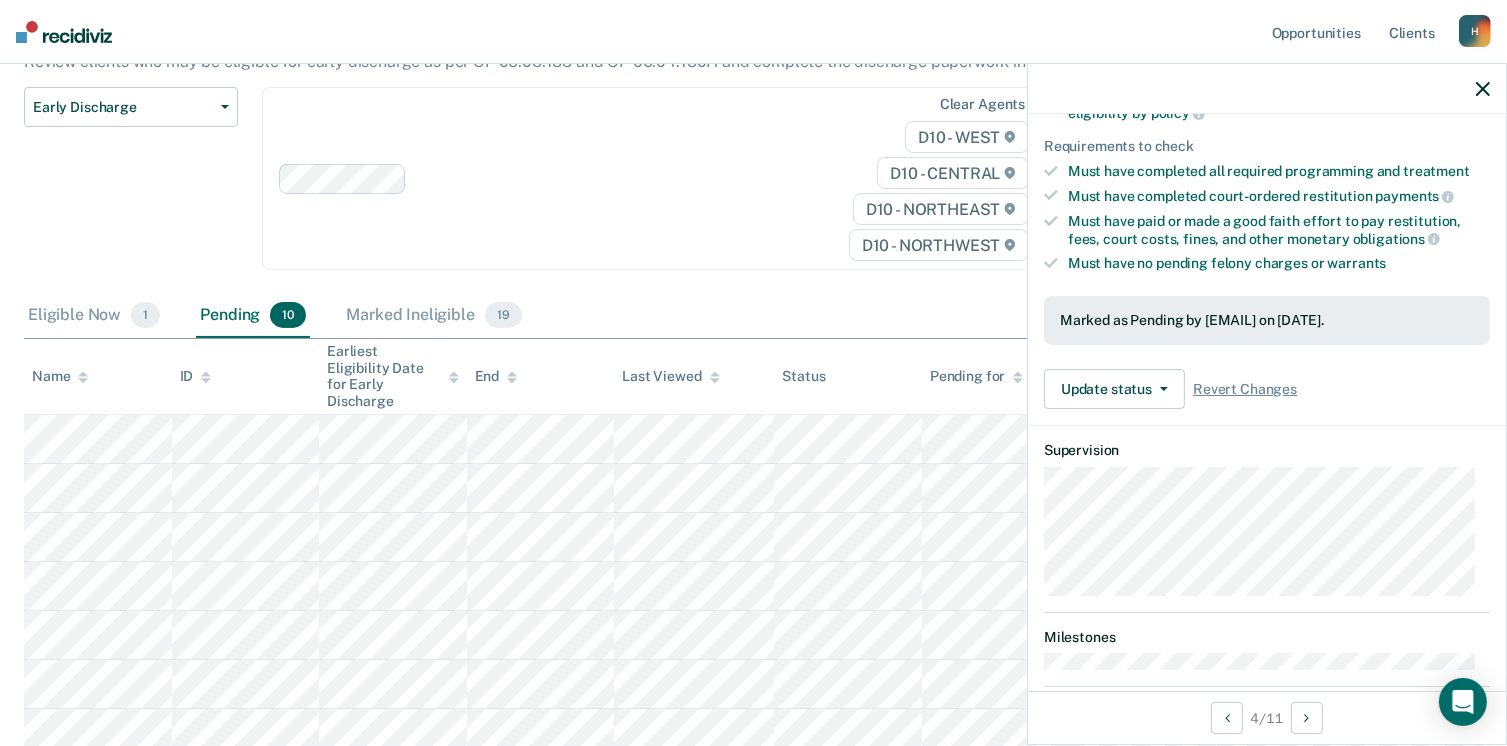 click on "Validated by data from COMS Completed at least half of probation   term   No active PPO ordered during the probation   term   Not involved in a felony, assaultive misdemeanor, or offense requiring SORA registration while on   probation   Not serving for an offense excluded from early discharge eligibility by   policy   Requirements to check Must have completed all required programming and   treatment Must have completed court-ordered restitution   payments   Must have paid or made a good faith effort to pay restitution, fees, court costs, fines, and other monetary   obligations   Must have no pending felony charges or   warrants Marked as Pending by [EMAIL] on [DATE].   Update status Revert from Pending Mark Ineligible Revert Changes" at bounding box center [1267, 181] 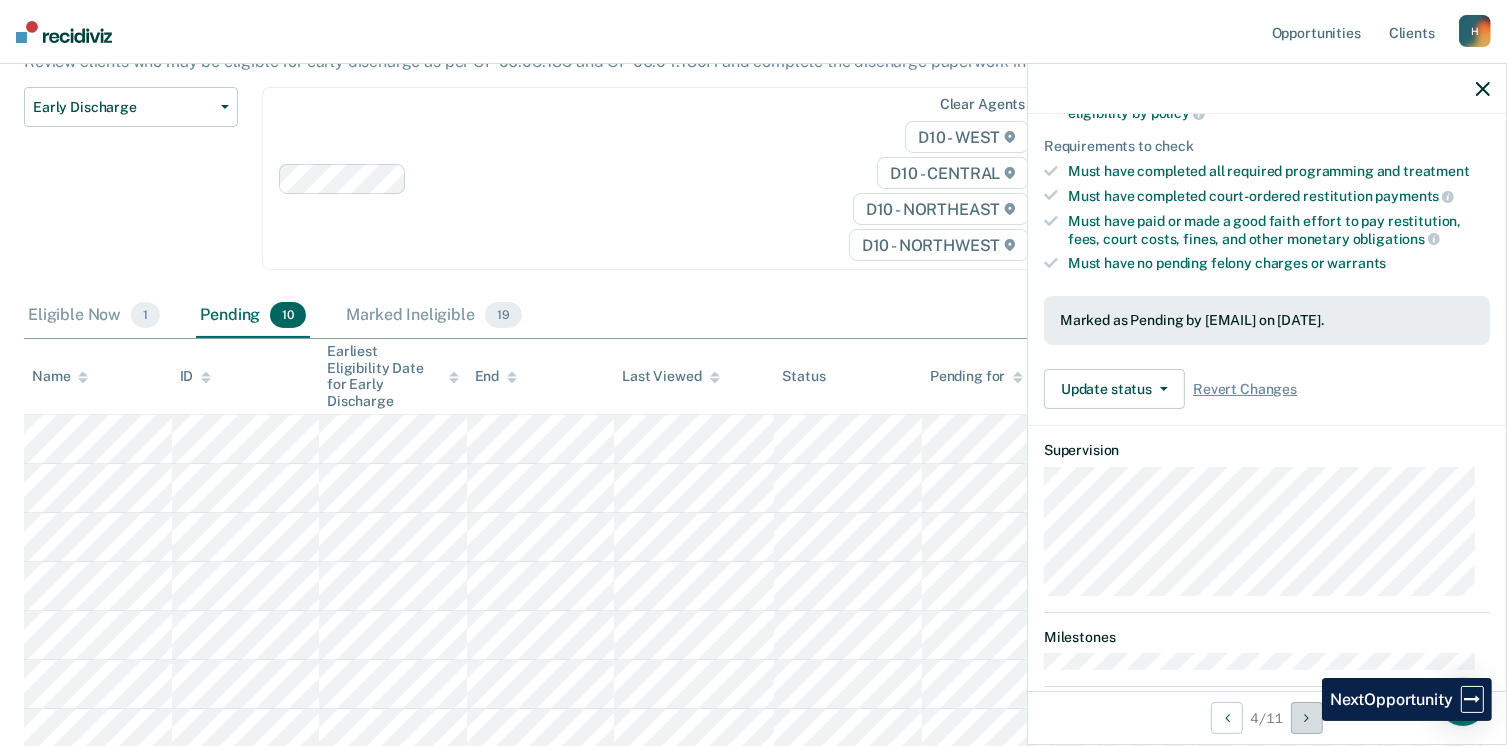 click at bounding box center [1306, 718] 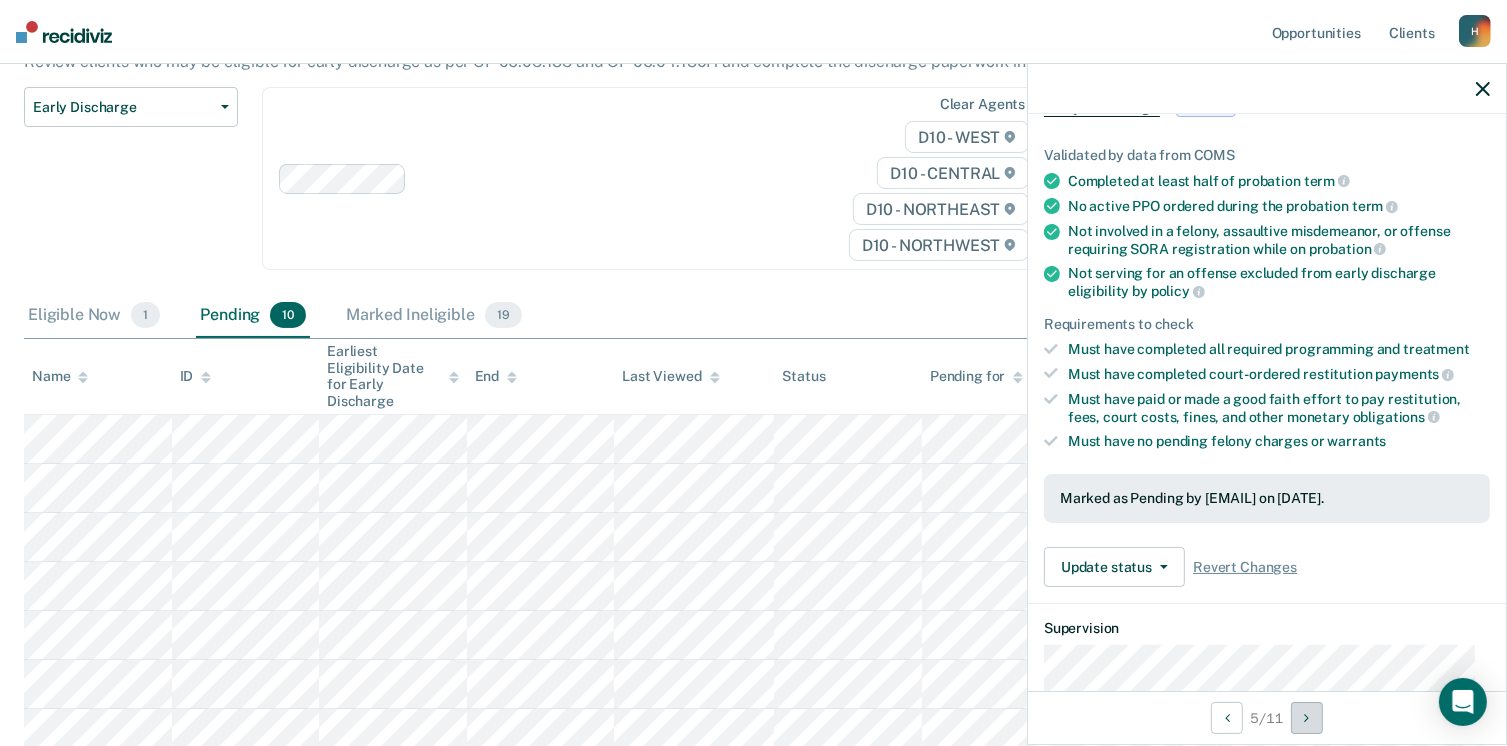 scroll, scrollTop: 100, scrollLeft: 0, axis: vertical 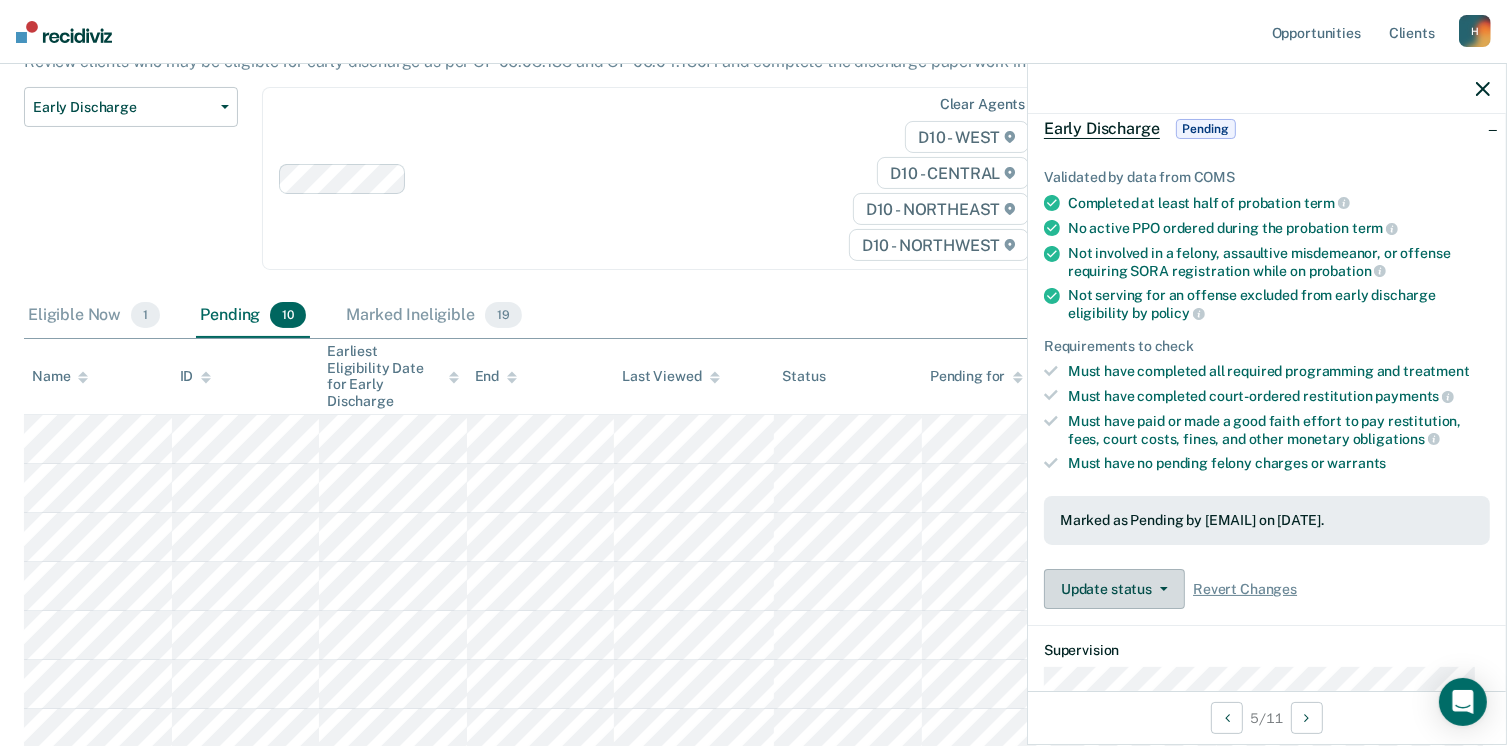 click on "Update status" at bounding box center [1114, 589] 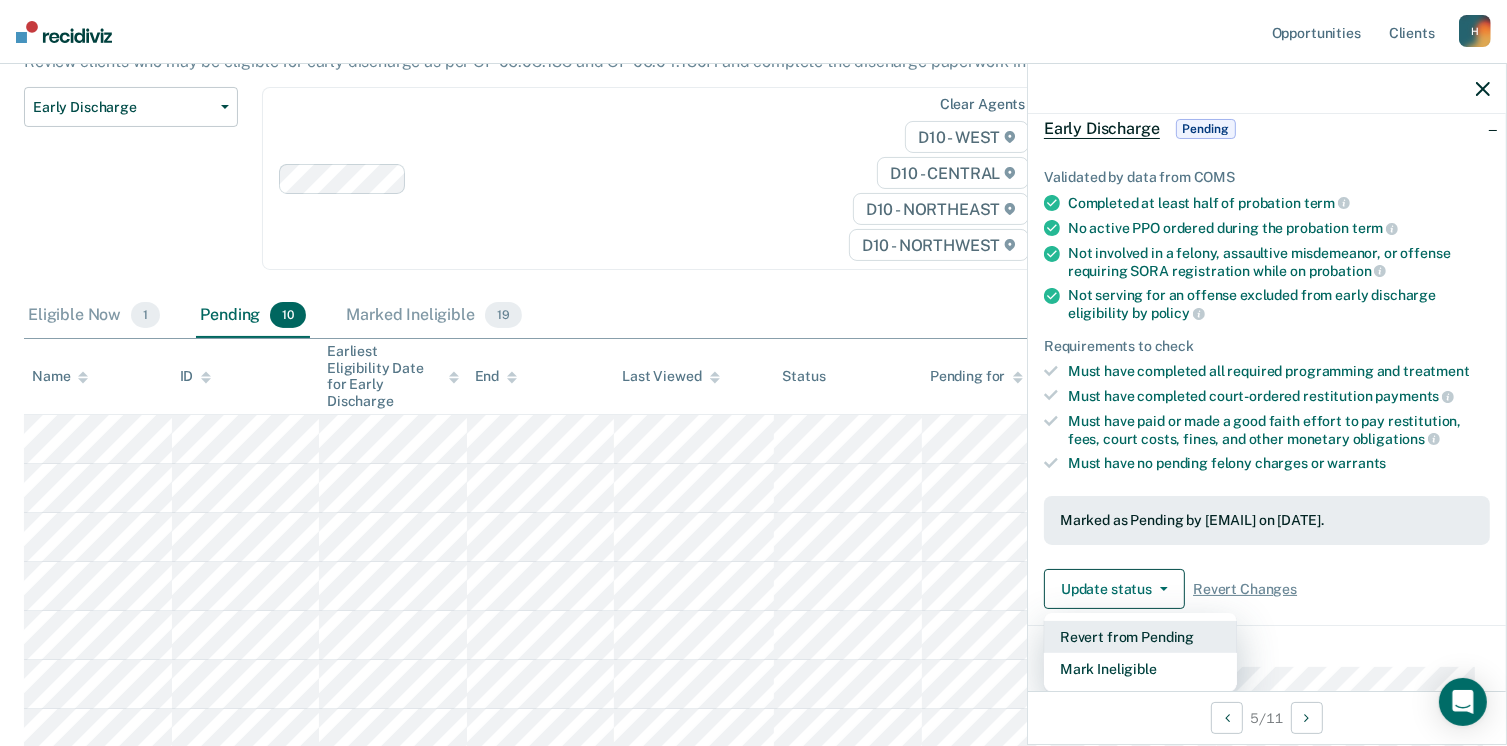 click on "Revert from Pending" at bounding box center (1140, 637) 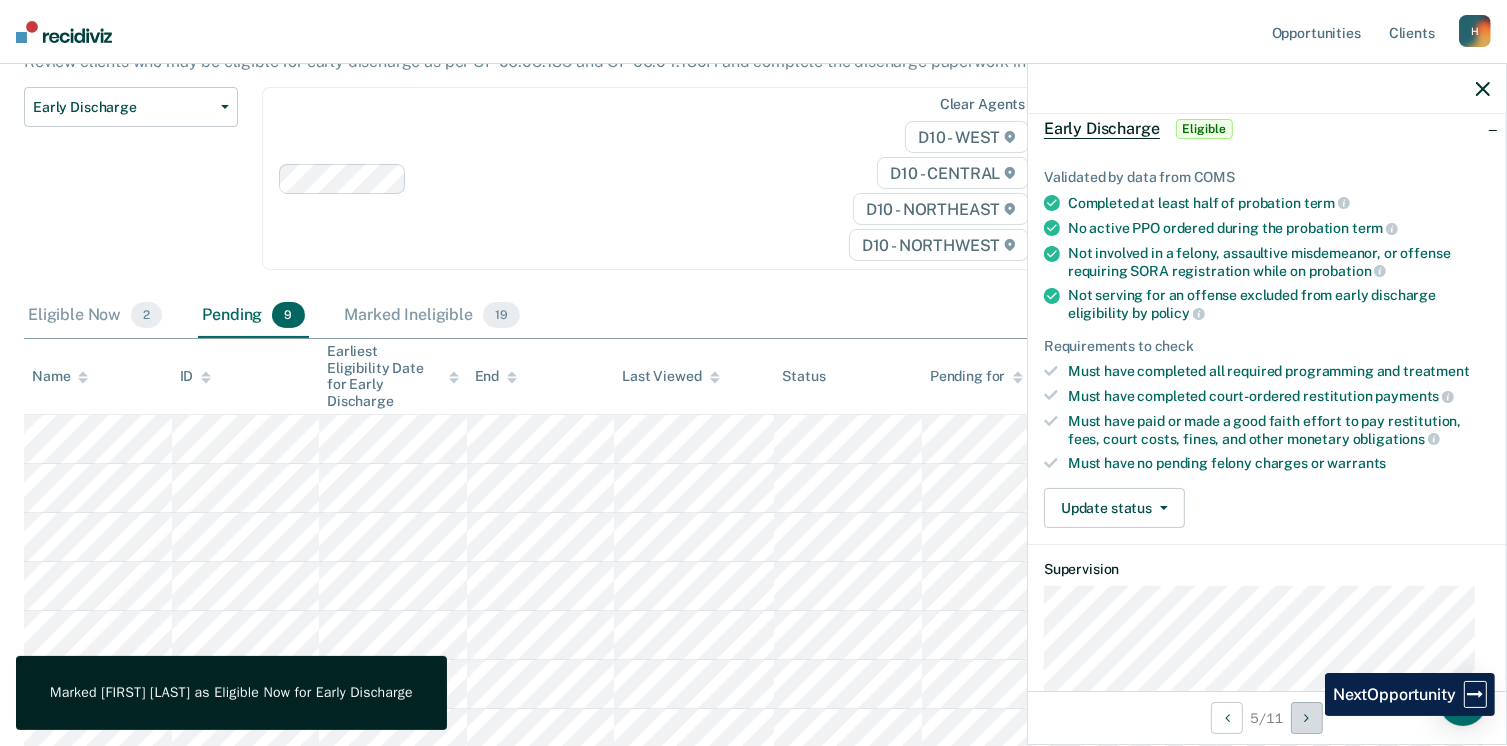 click at bounding box center (1306, 718) 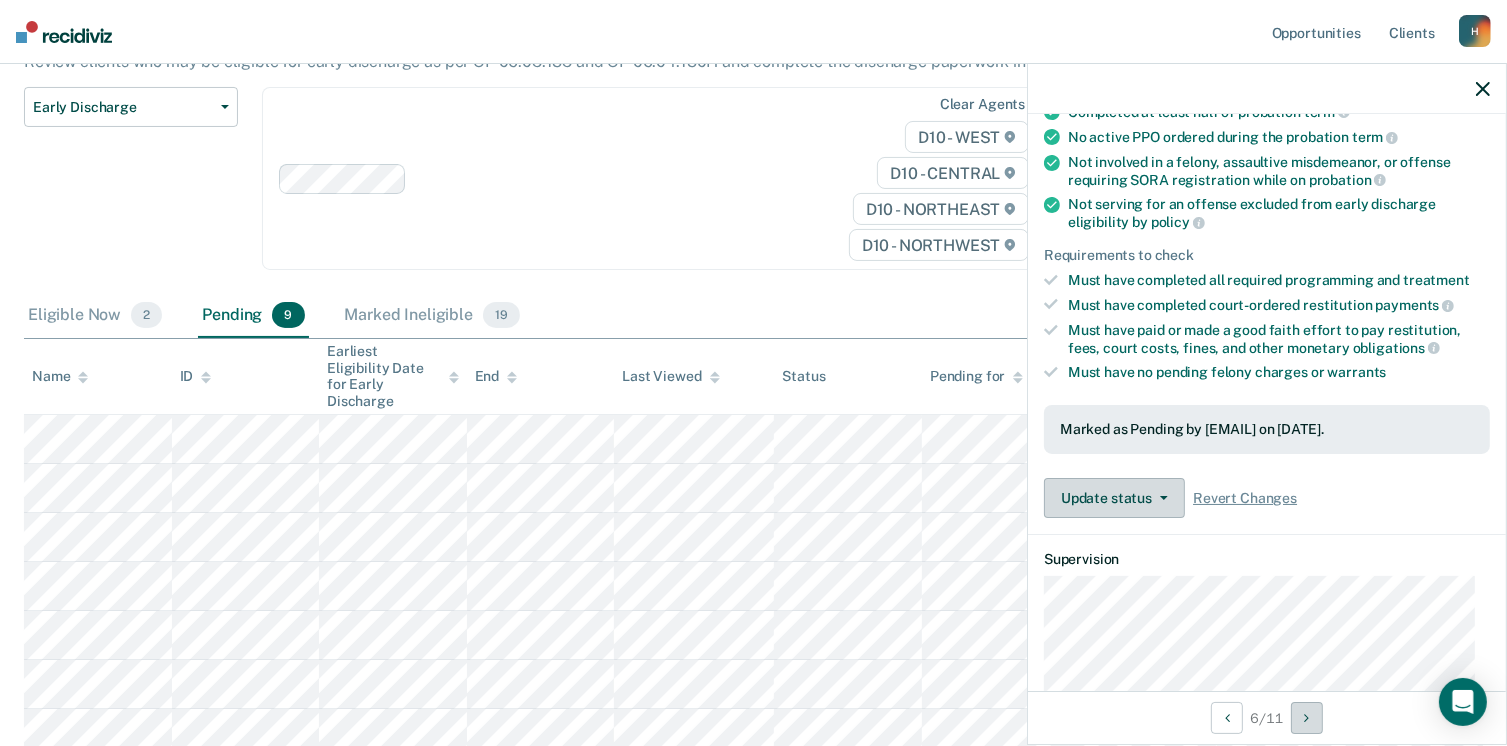 scroll, scrollTop: 200, scrollLeft: 0, axis: vertical 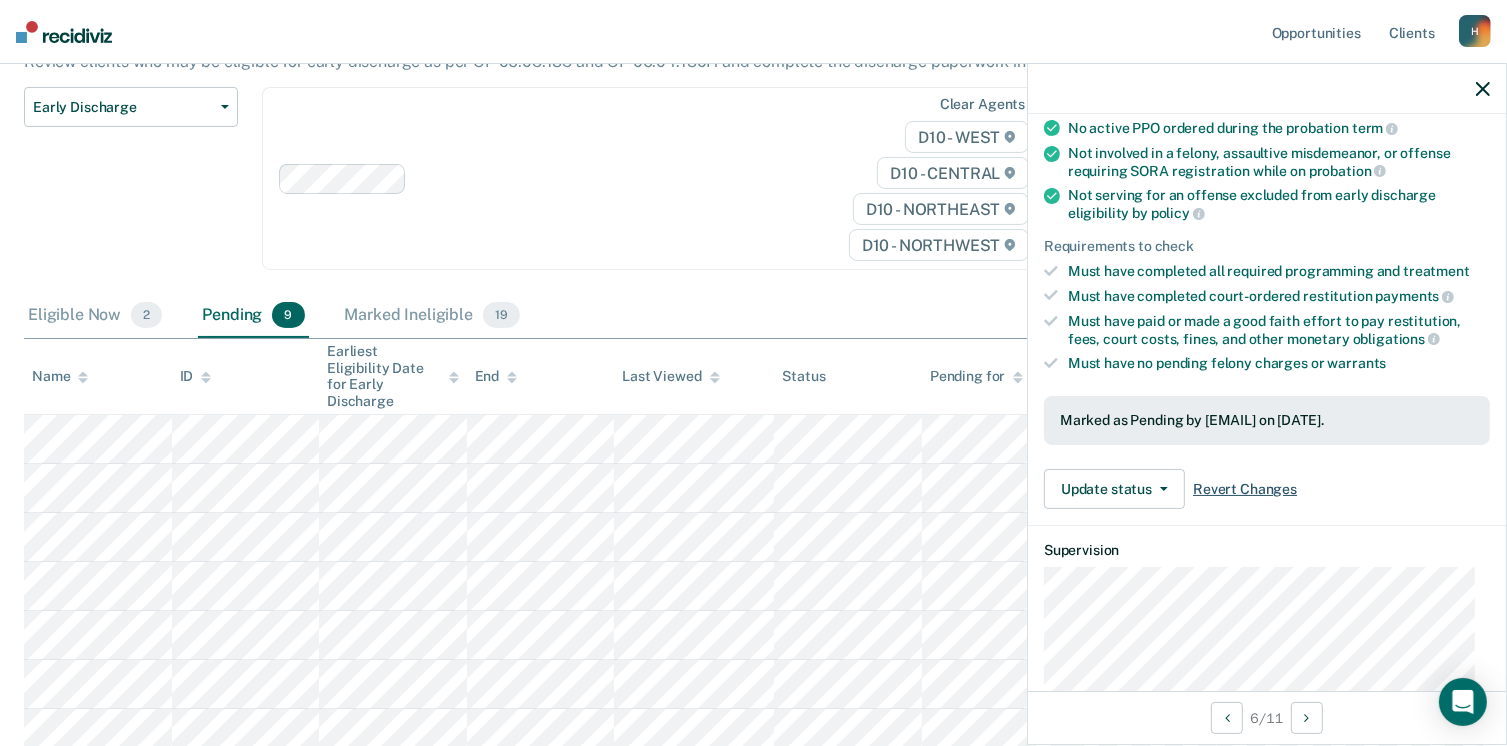 click on "Revert Changes" at bounding box center (1245, 489) 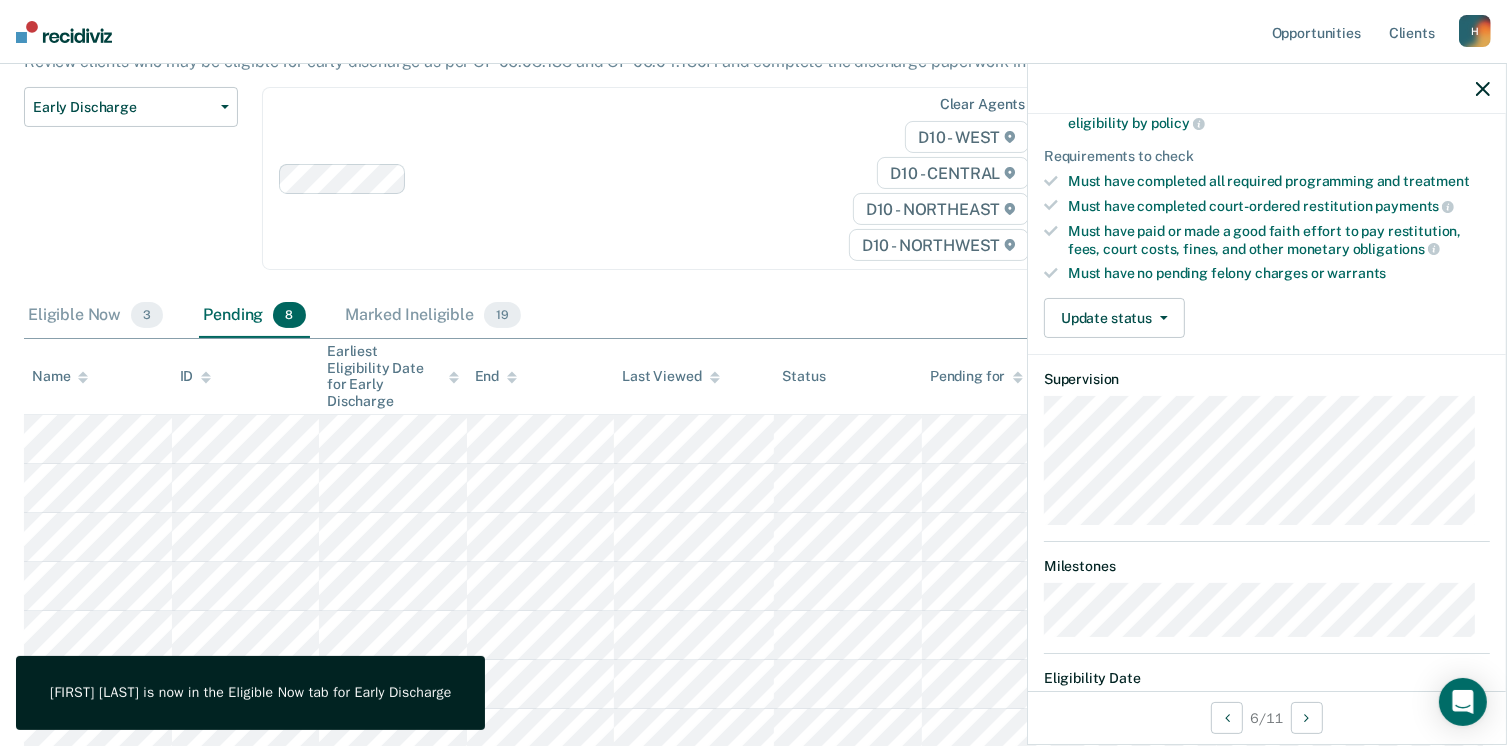 scroll, scrollTop: 300, scrollLeft: 0, axis: vertical 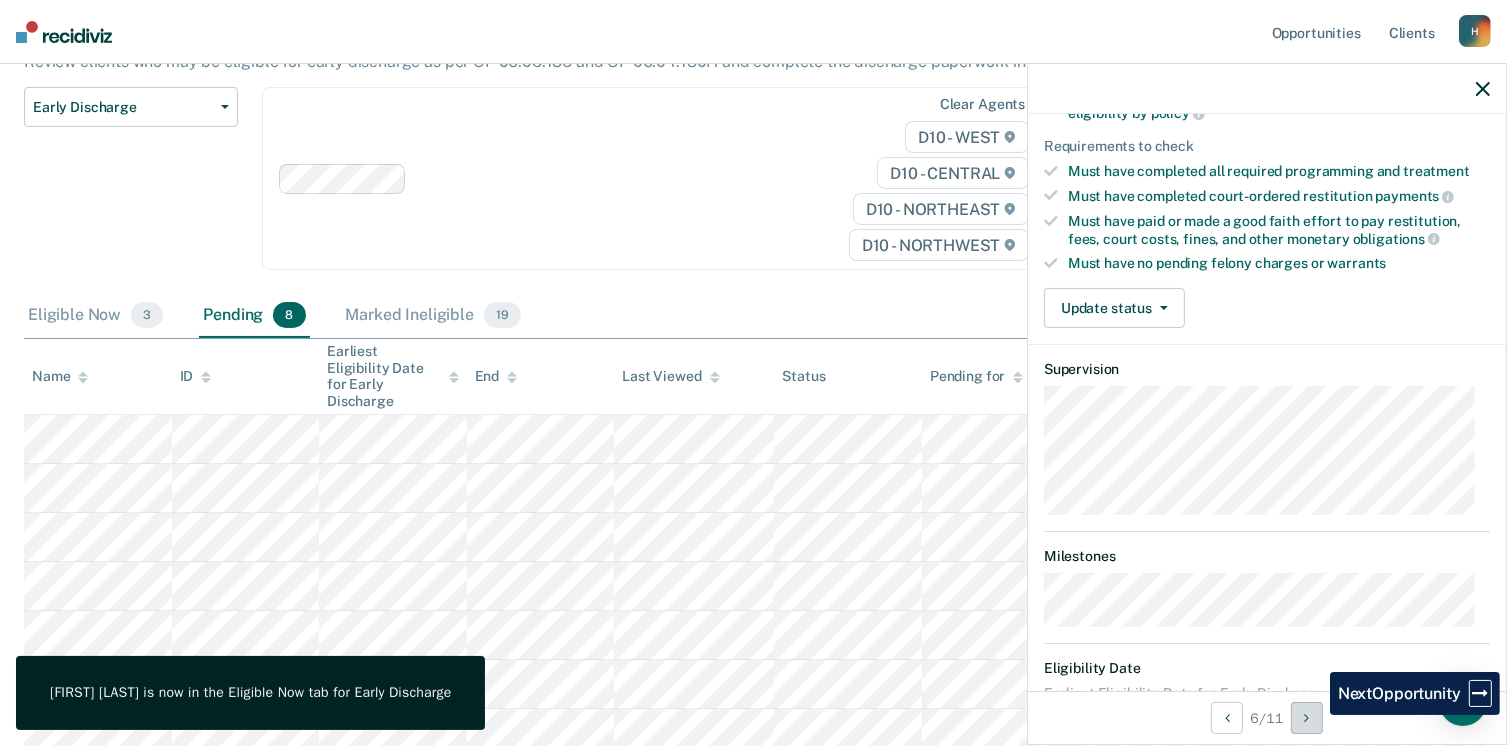 click at bounding box center [1307, 718] 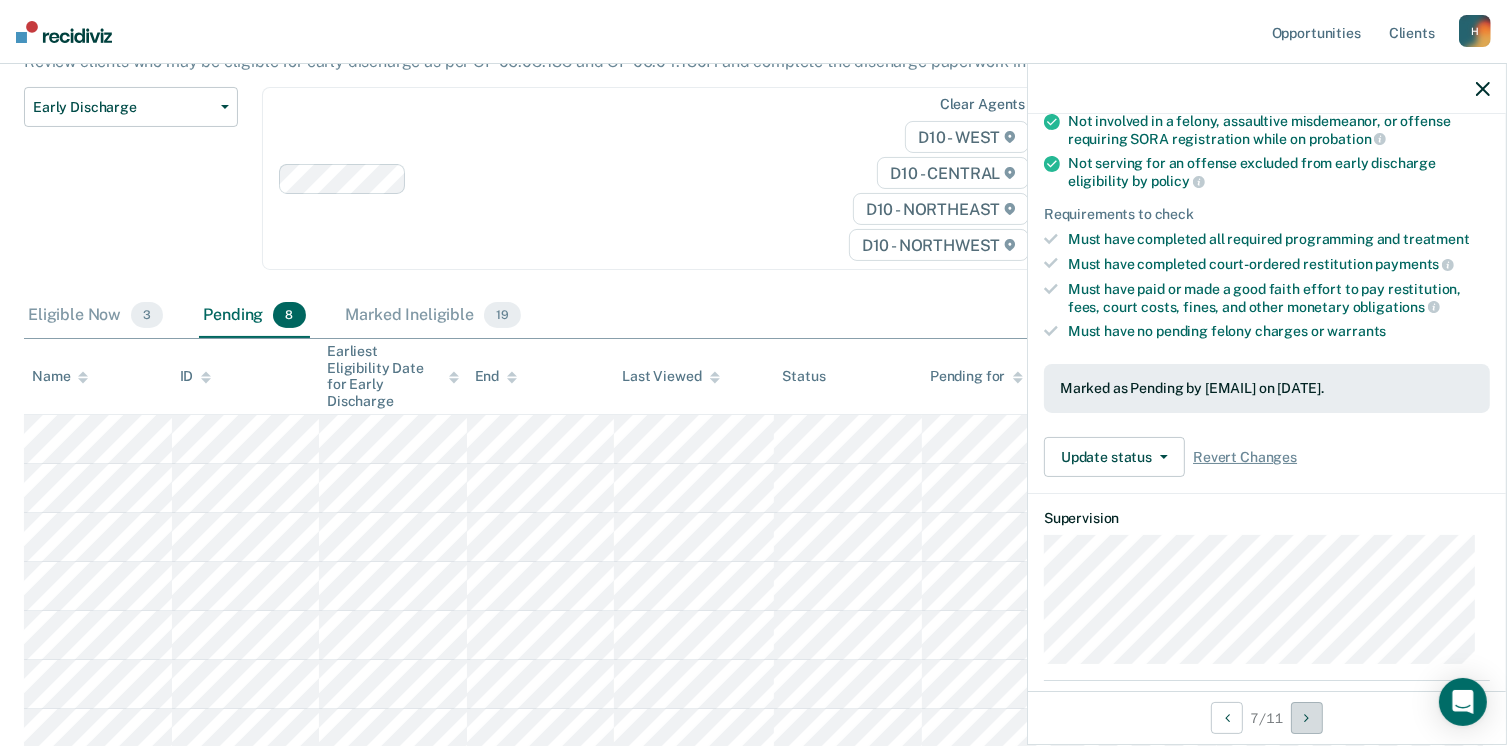 scroll, scrollTop: 300, scrollLeft: 0, axis: vertical 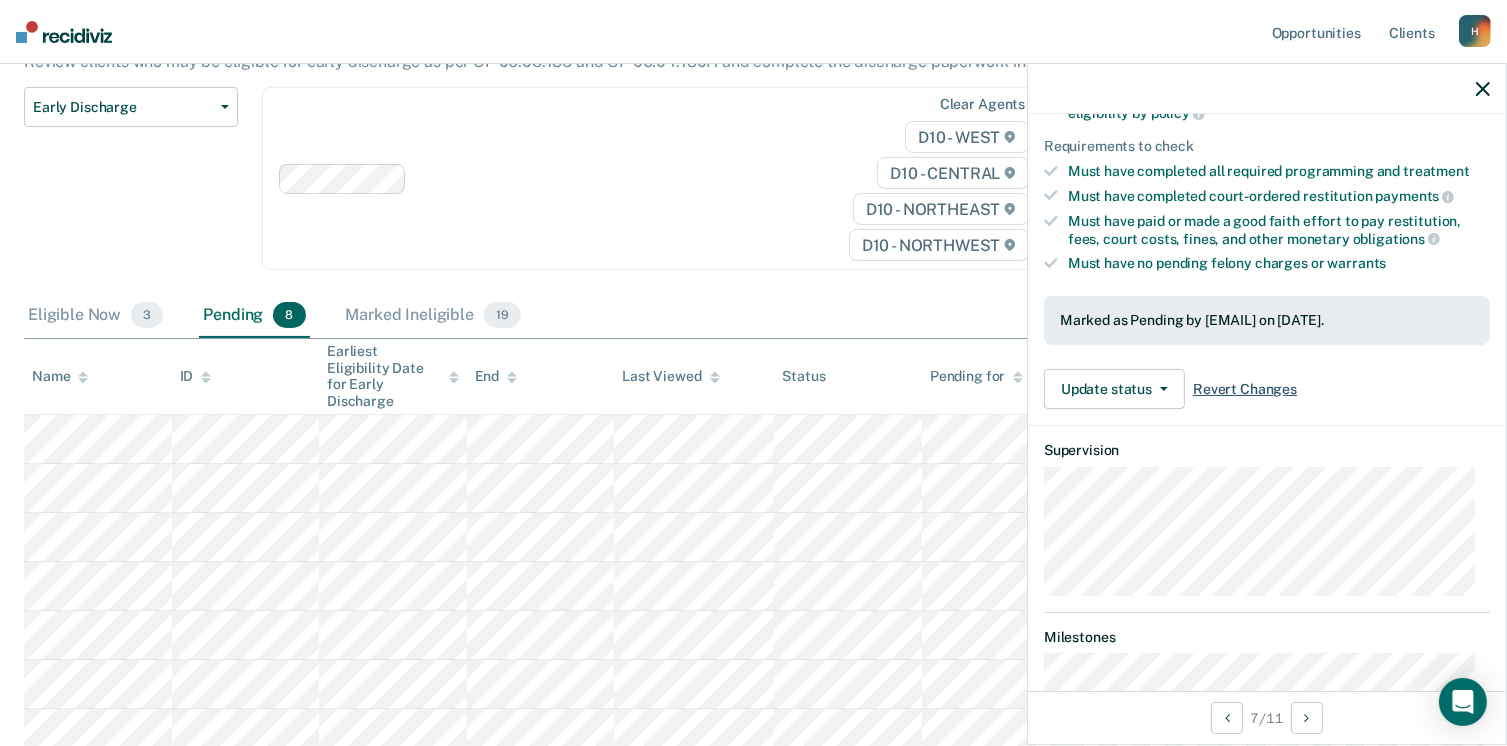 click on "Revert Changes" at bounding box center (1245, 389) 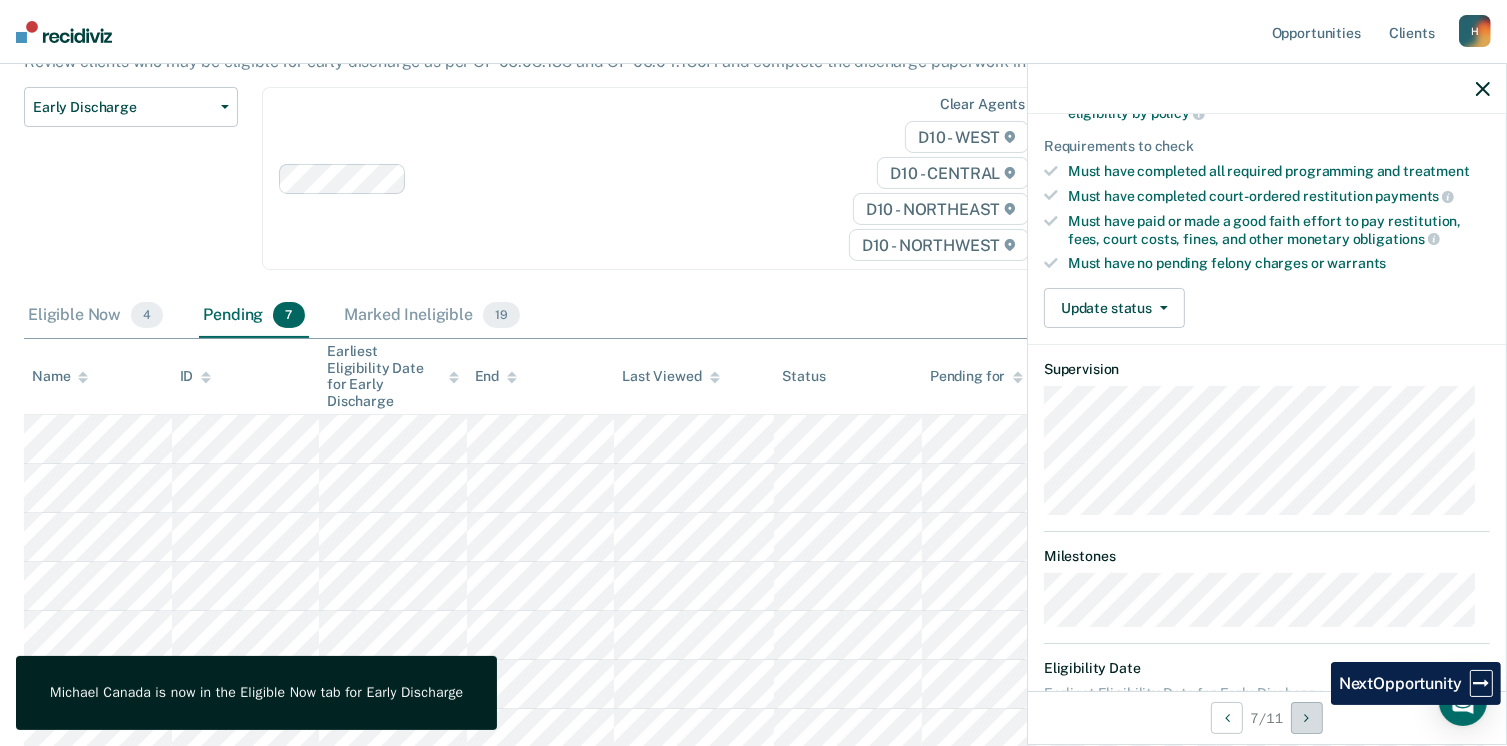click at bounding box center (1307, 718) 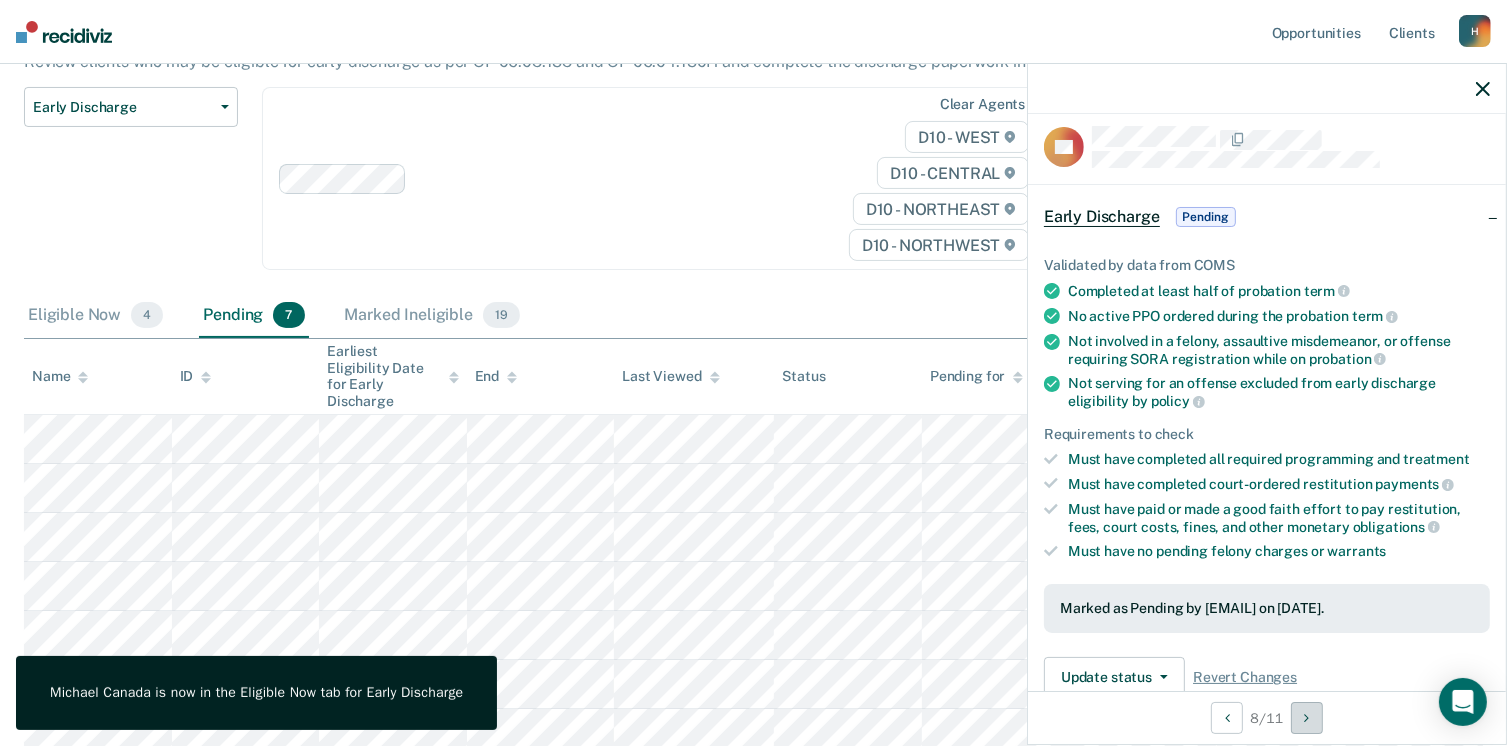 scroll, scrollTop: 0, scrollLeft: 0, axis: both 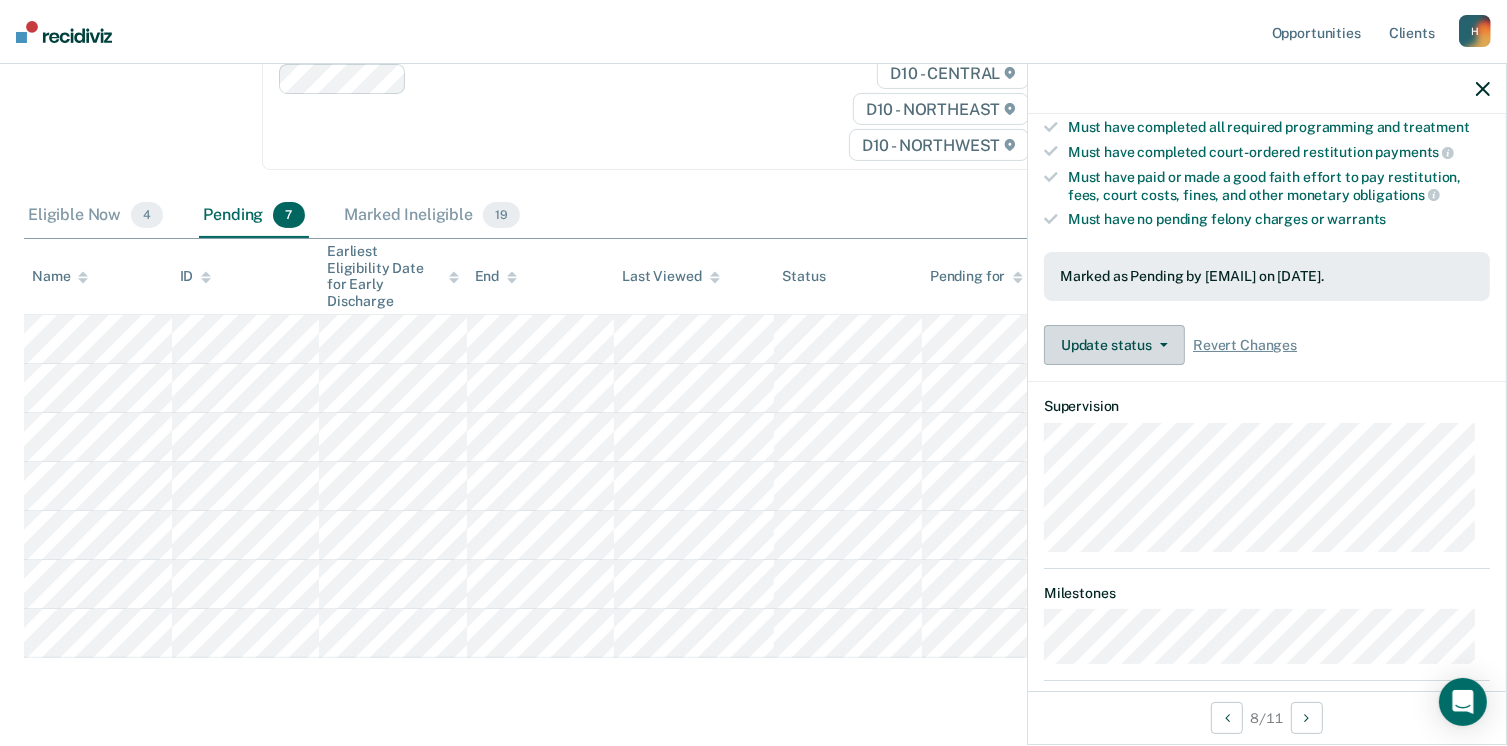 click on "Update status" at bounding box center [1114, 345] 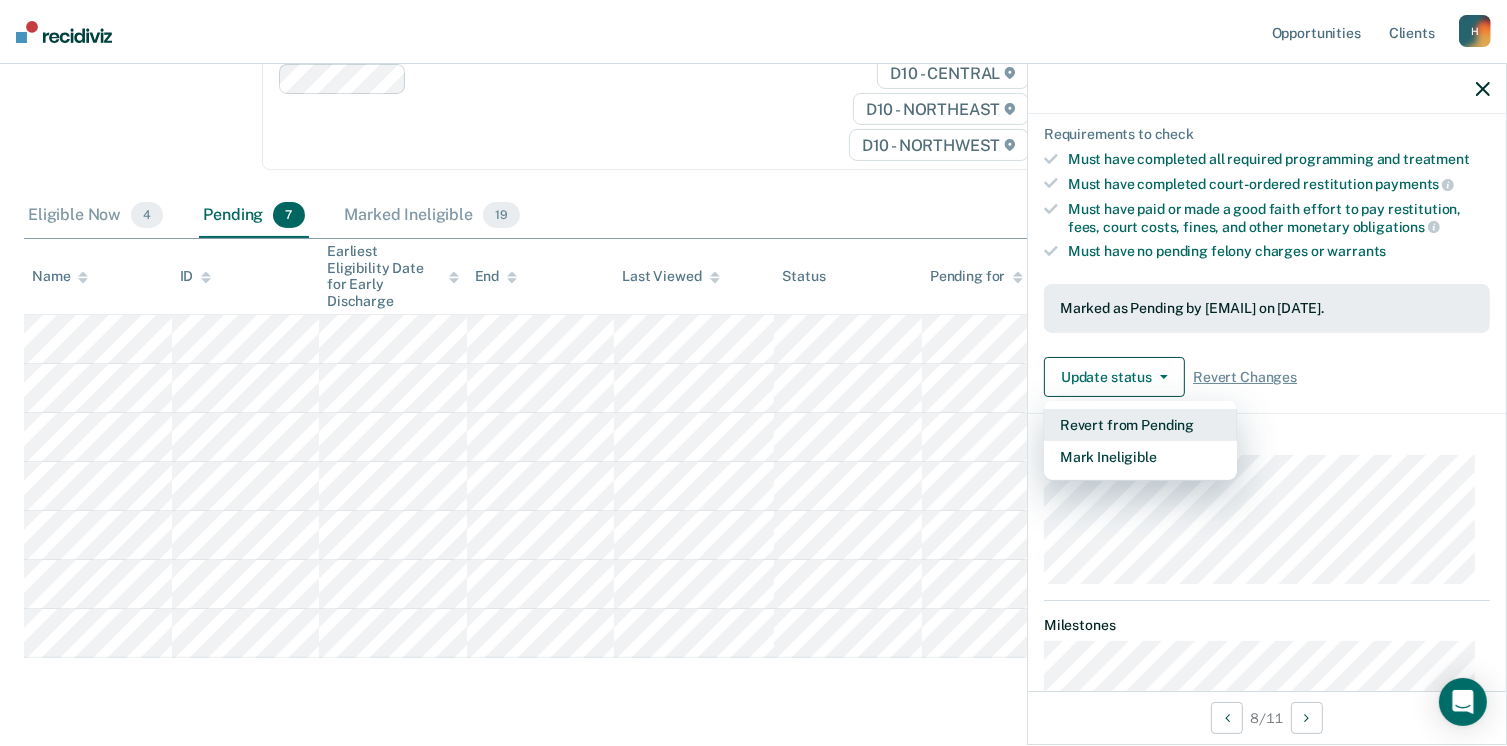 scroll, scrollTop: 344, scrollLeft: 0, axis: vertical 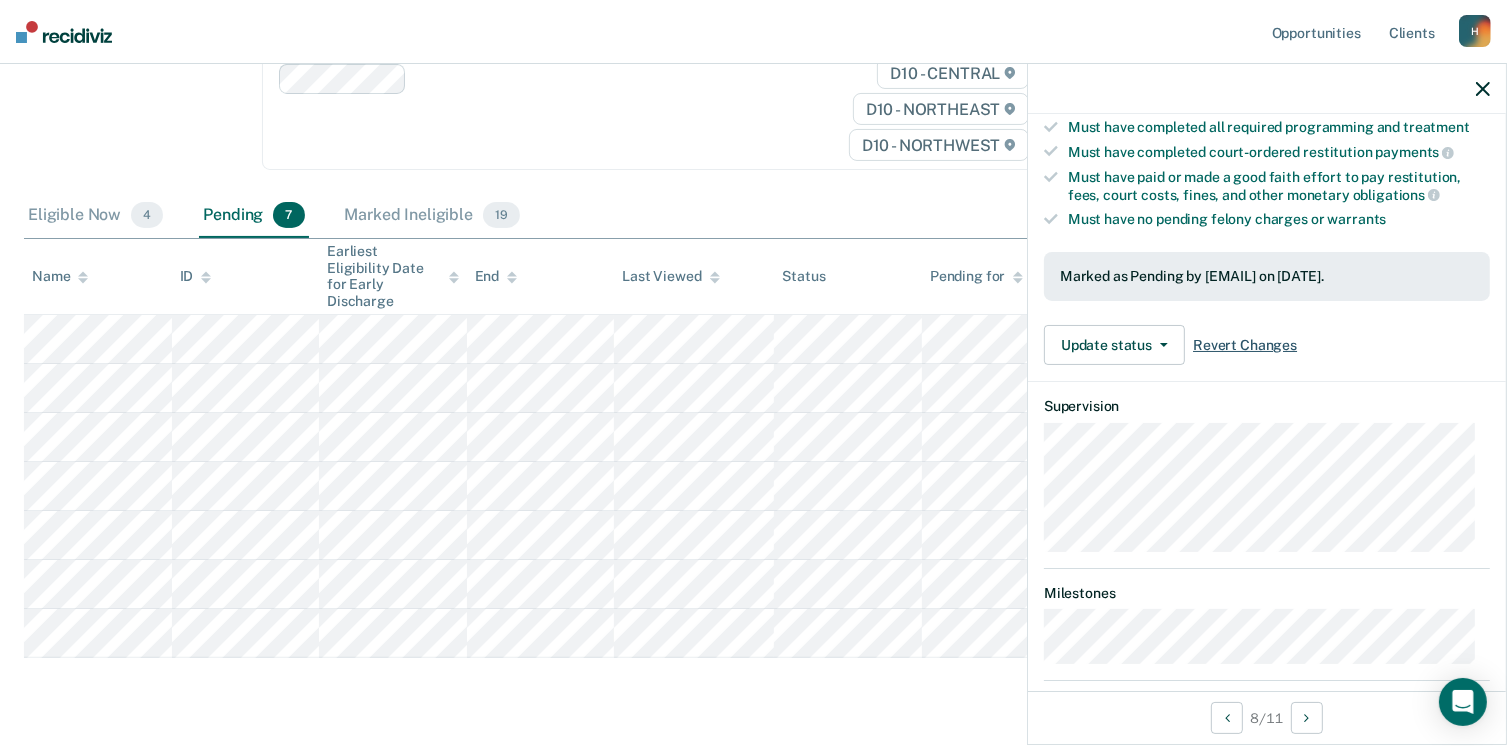 click on "Revert Changes" at bounding box center [1245, 345] 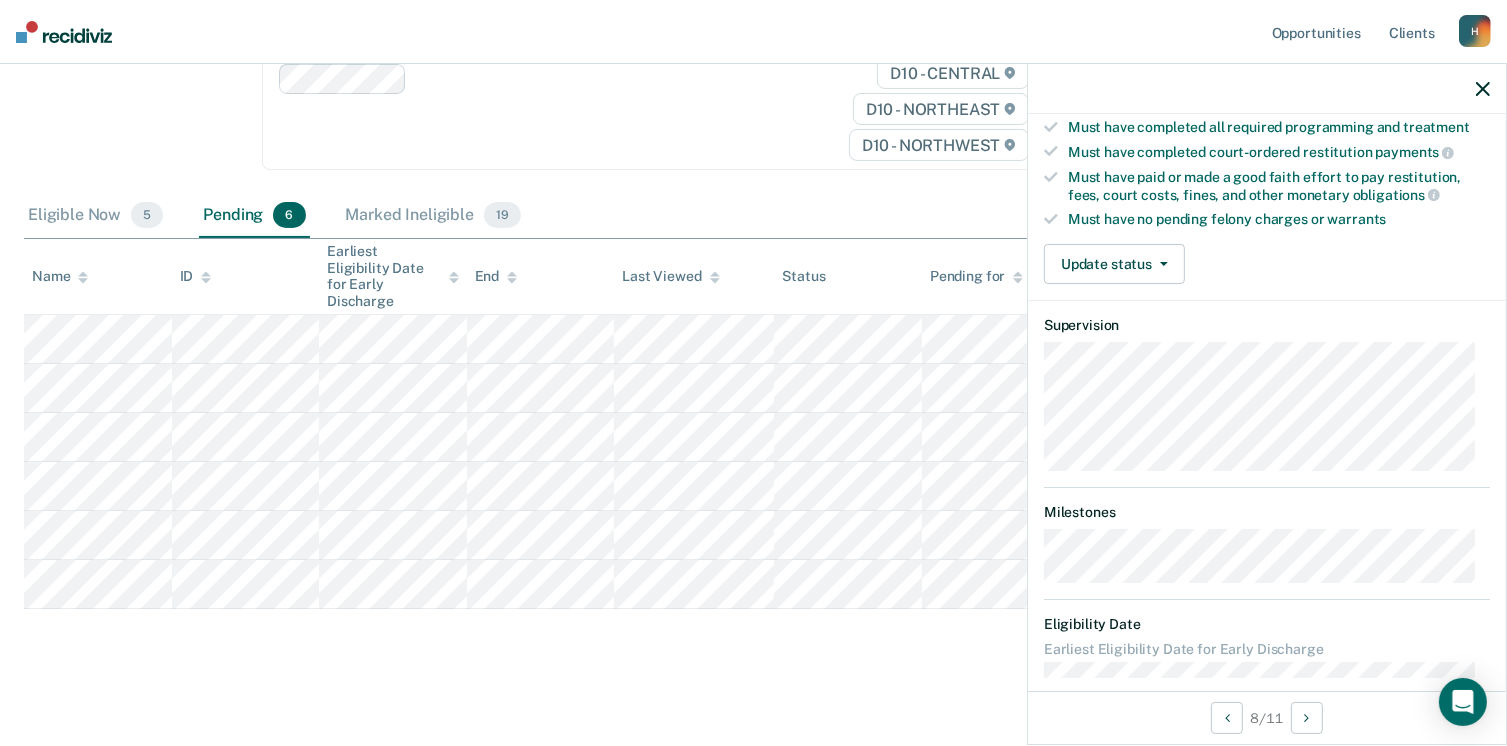 scroll, scrollTop: 288, scrollLeft: 0, axis: vertical 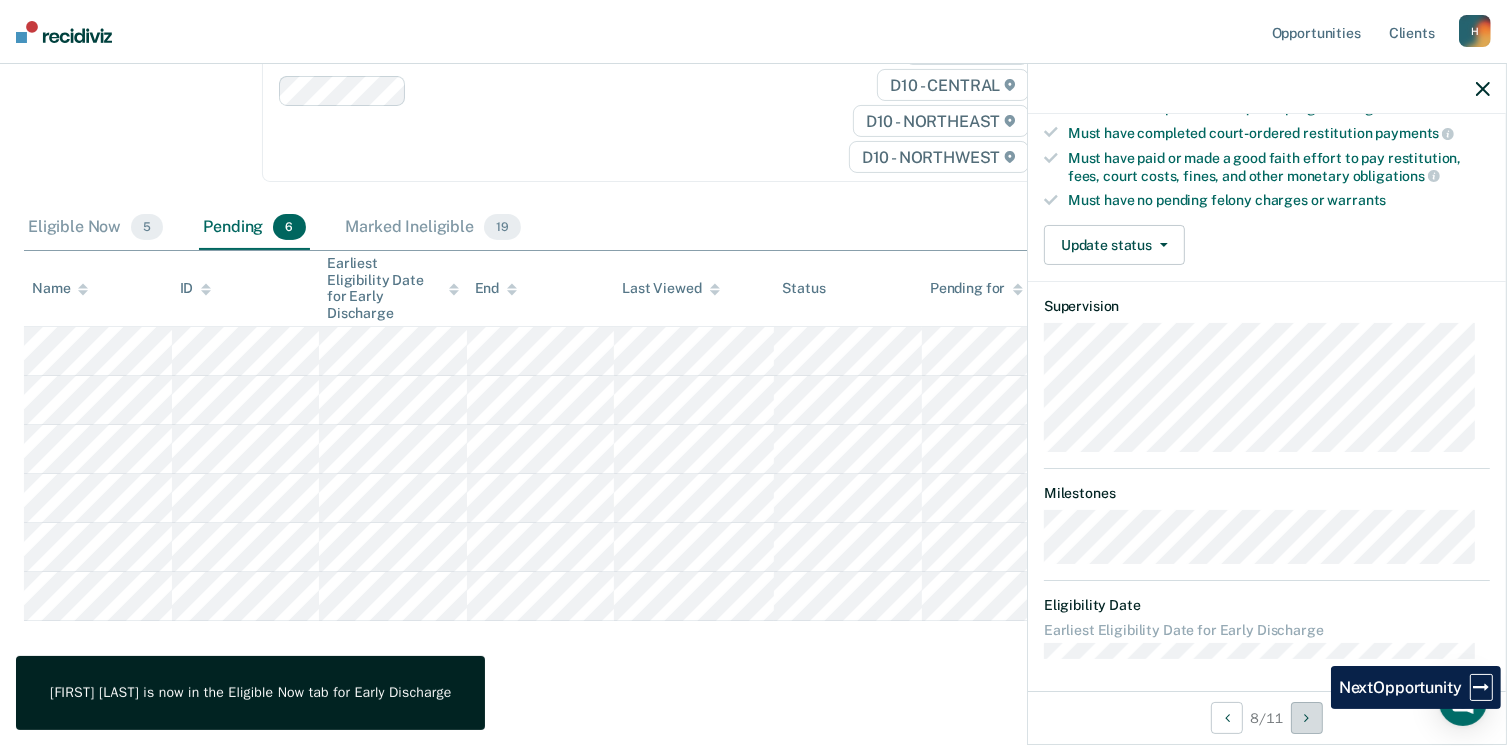 click at bounding box center [1307, 718] 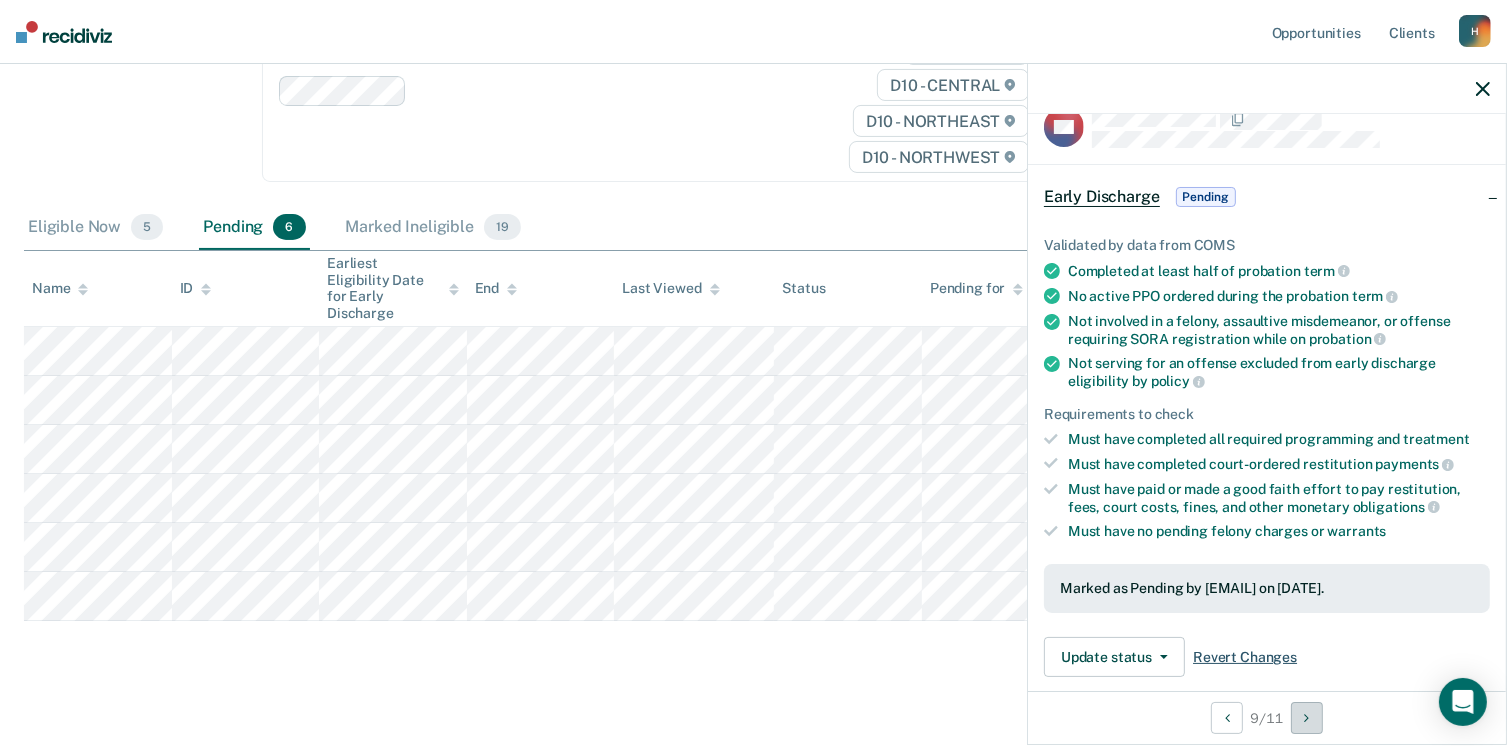 scroll, scrollTop: 0, scrollLeft: 0, axis: both 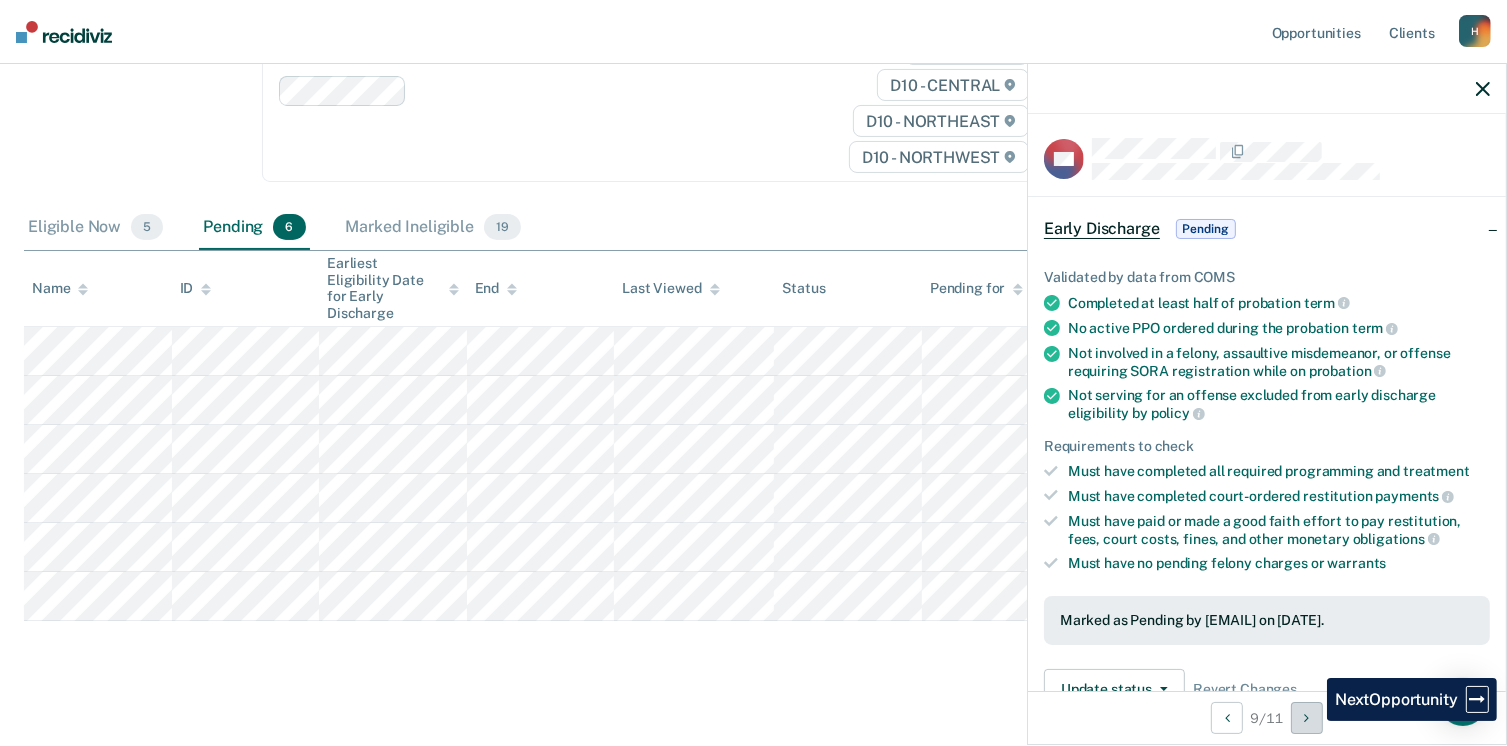 click at bounding box center [1307, 718] 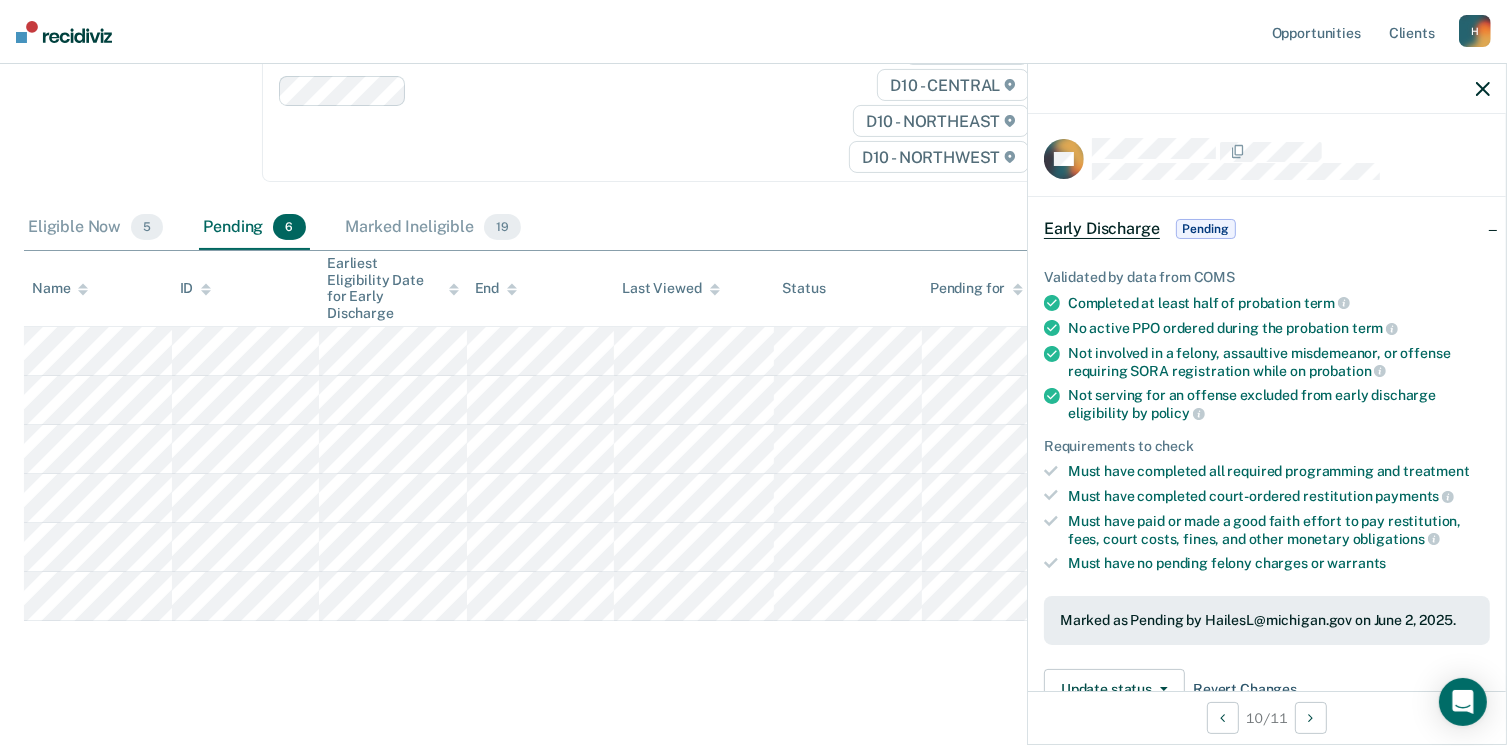 click on "Revert Changes" at bounding box center (1245, 689) 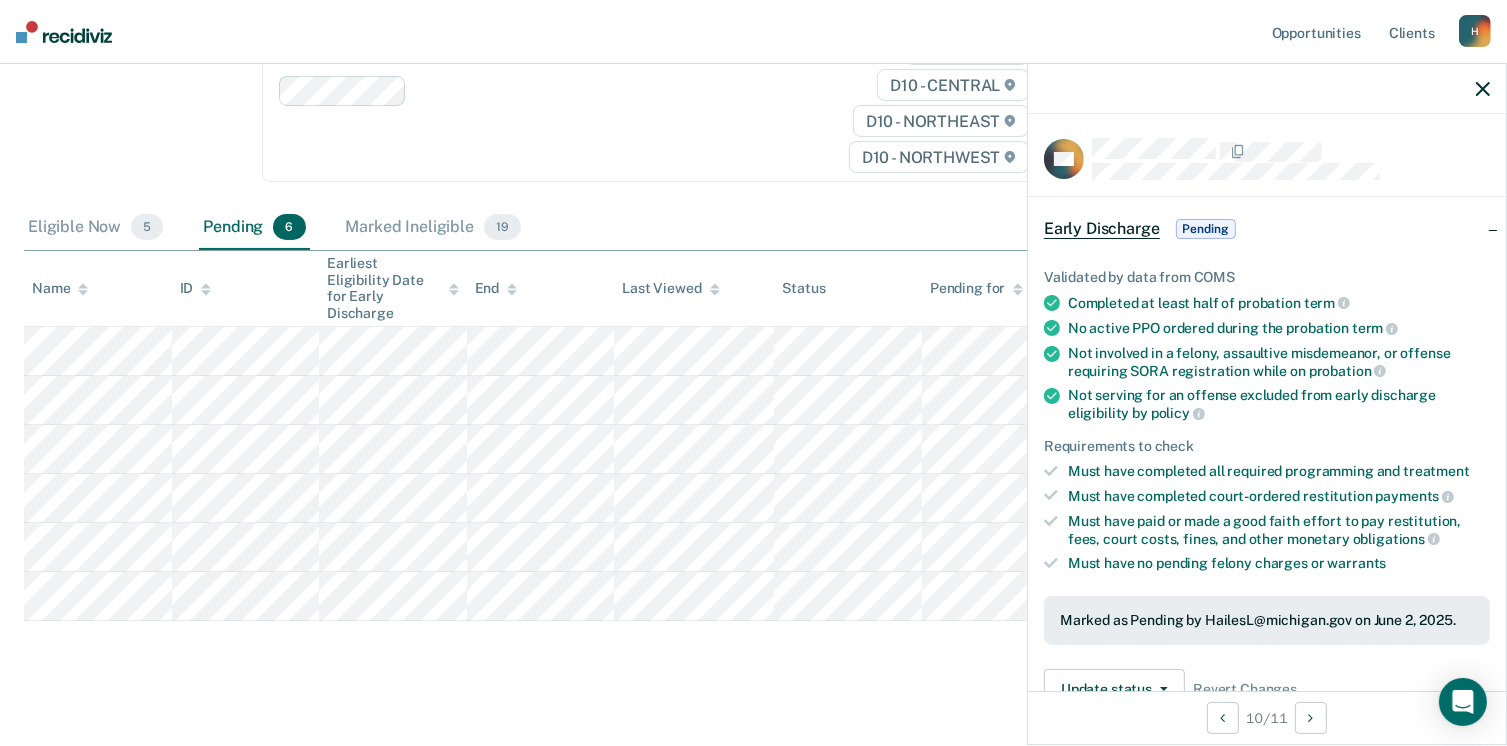 scroll, scrollTop: 238, scrollLeft: 0, axis: vertical 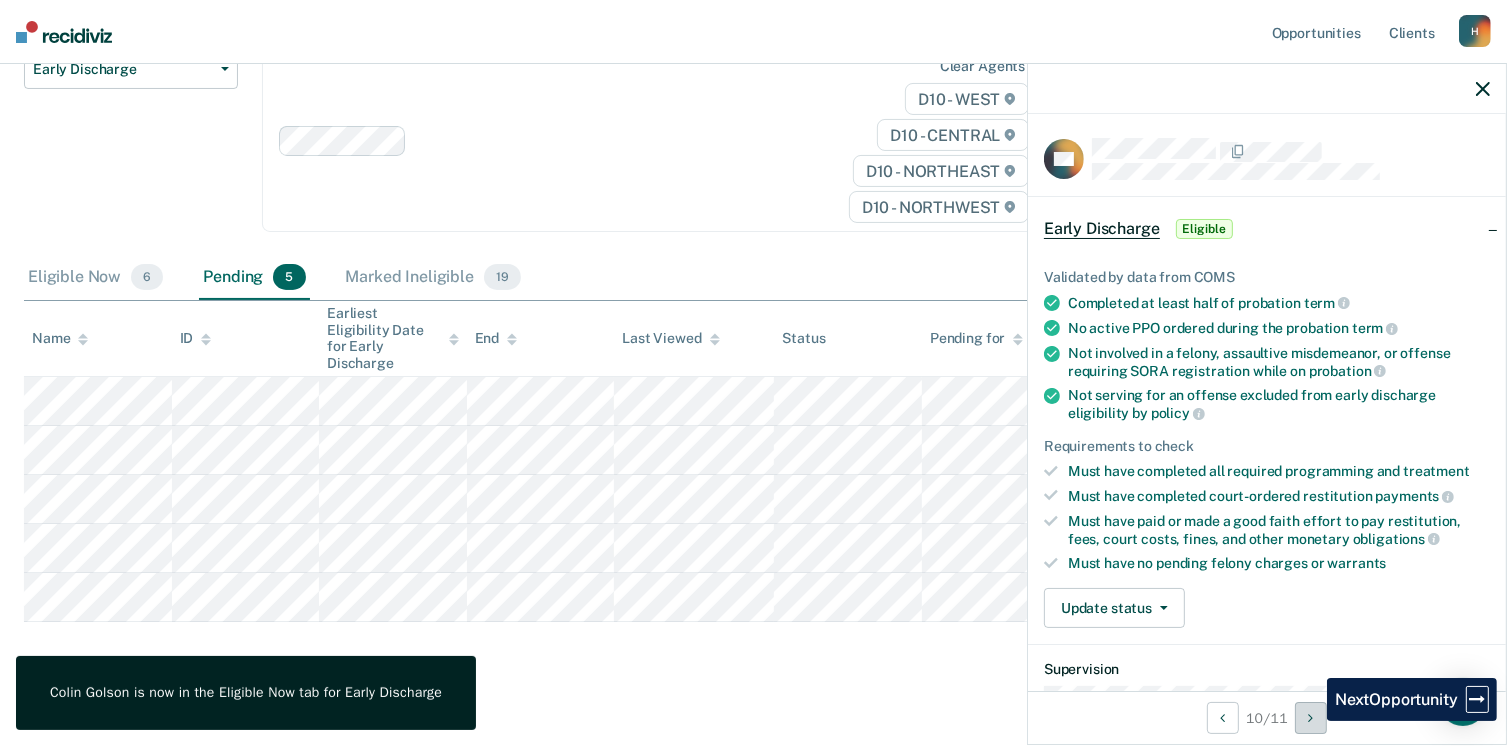 click at bounding box center (1311, 718) 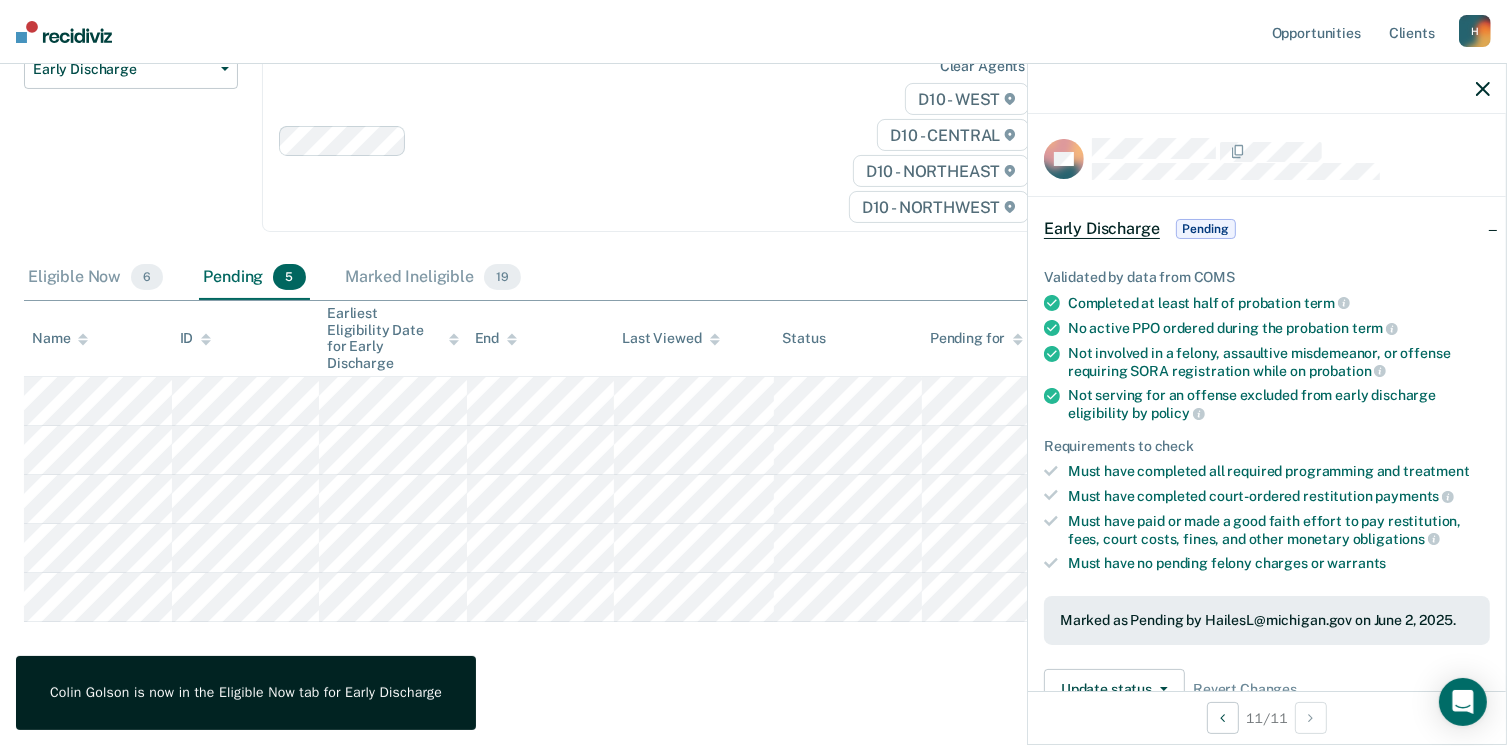 scroll, scrollTop: 100, scrollLeft: 0, axis: vertical 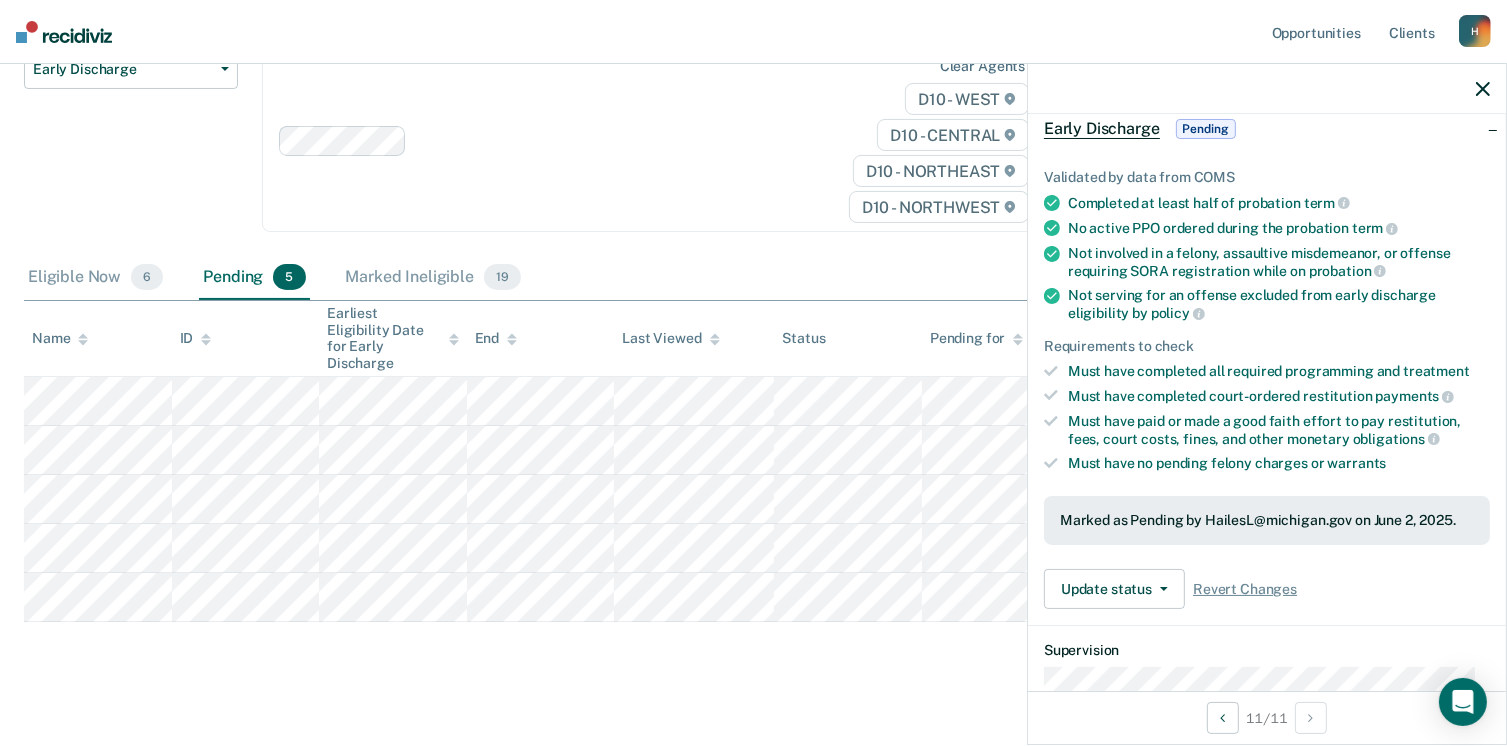 click at bounding box center [1483, 89] 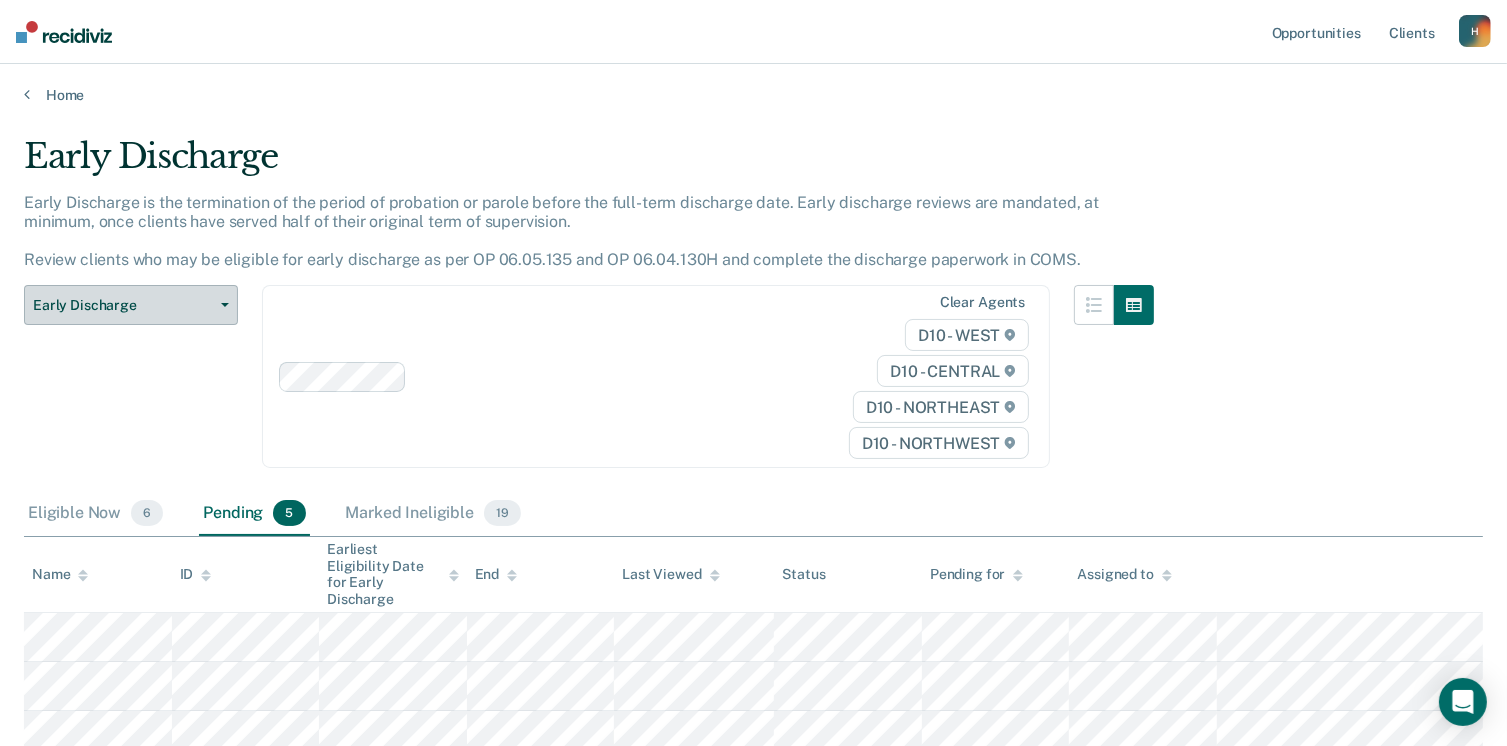 scroll, scrollTop: 0, scrollLeft: 0, axis: both 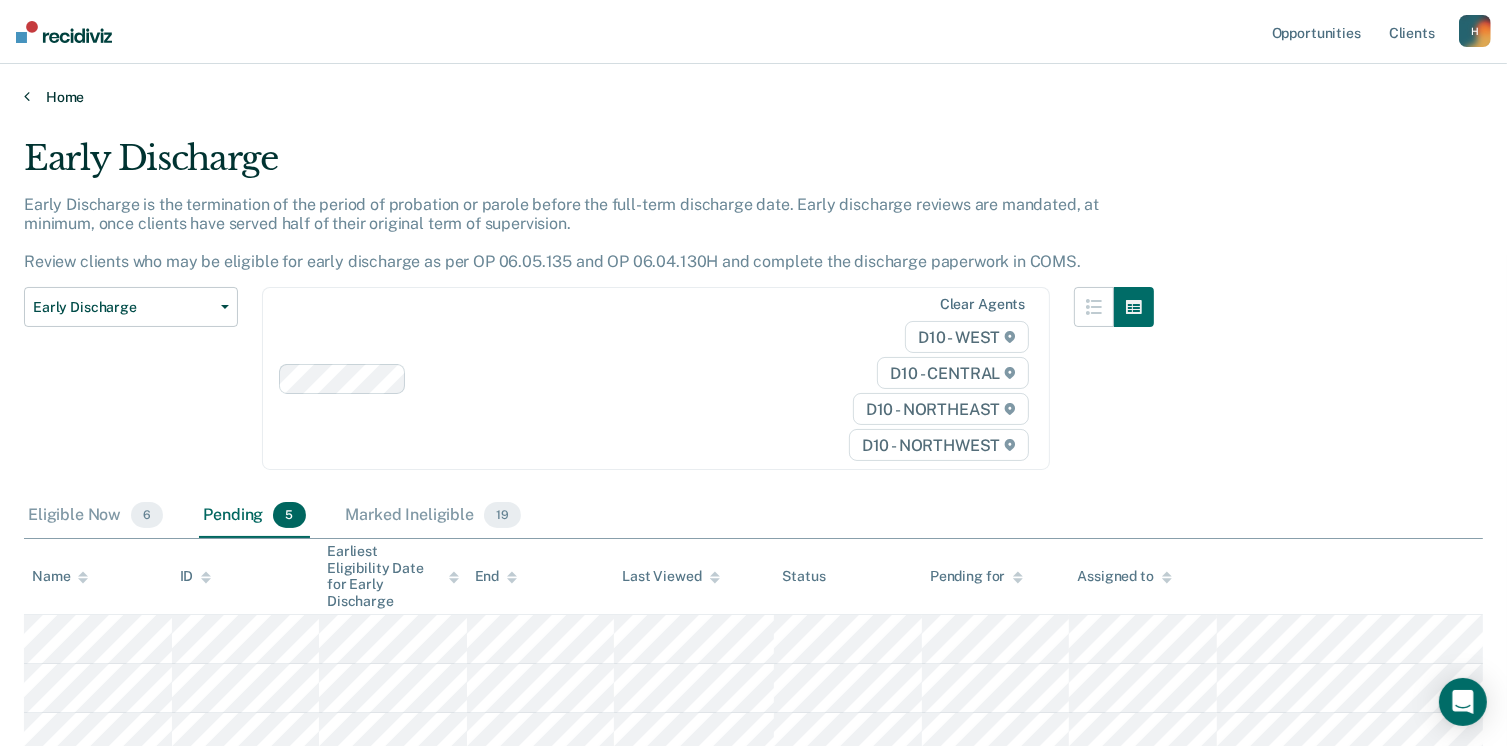 click on "Home" at bounding box center [753, 97] 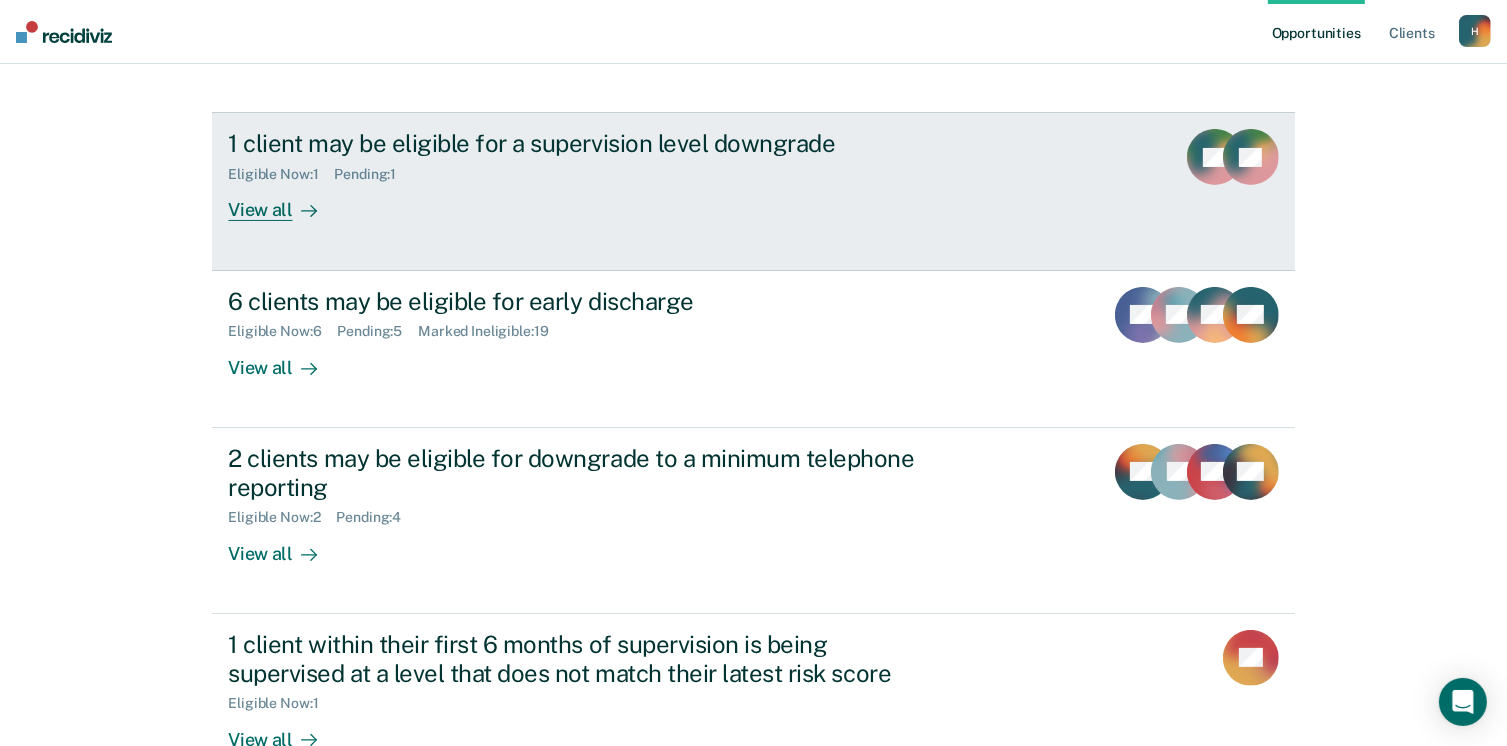 scroll, scrollTop: 300, scrollLeft: 0, axis: vertical 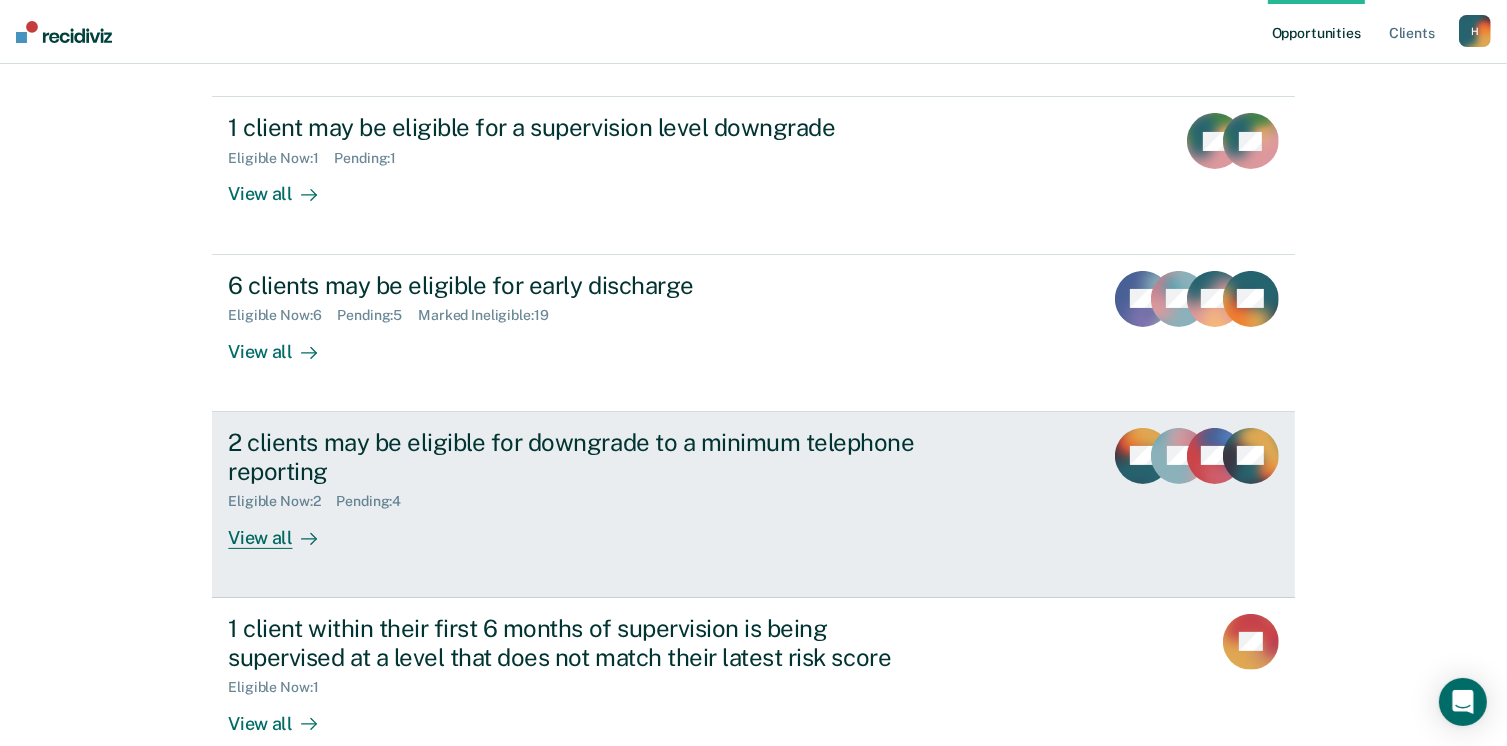 click on "View all" at bounding box center [284, 529] 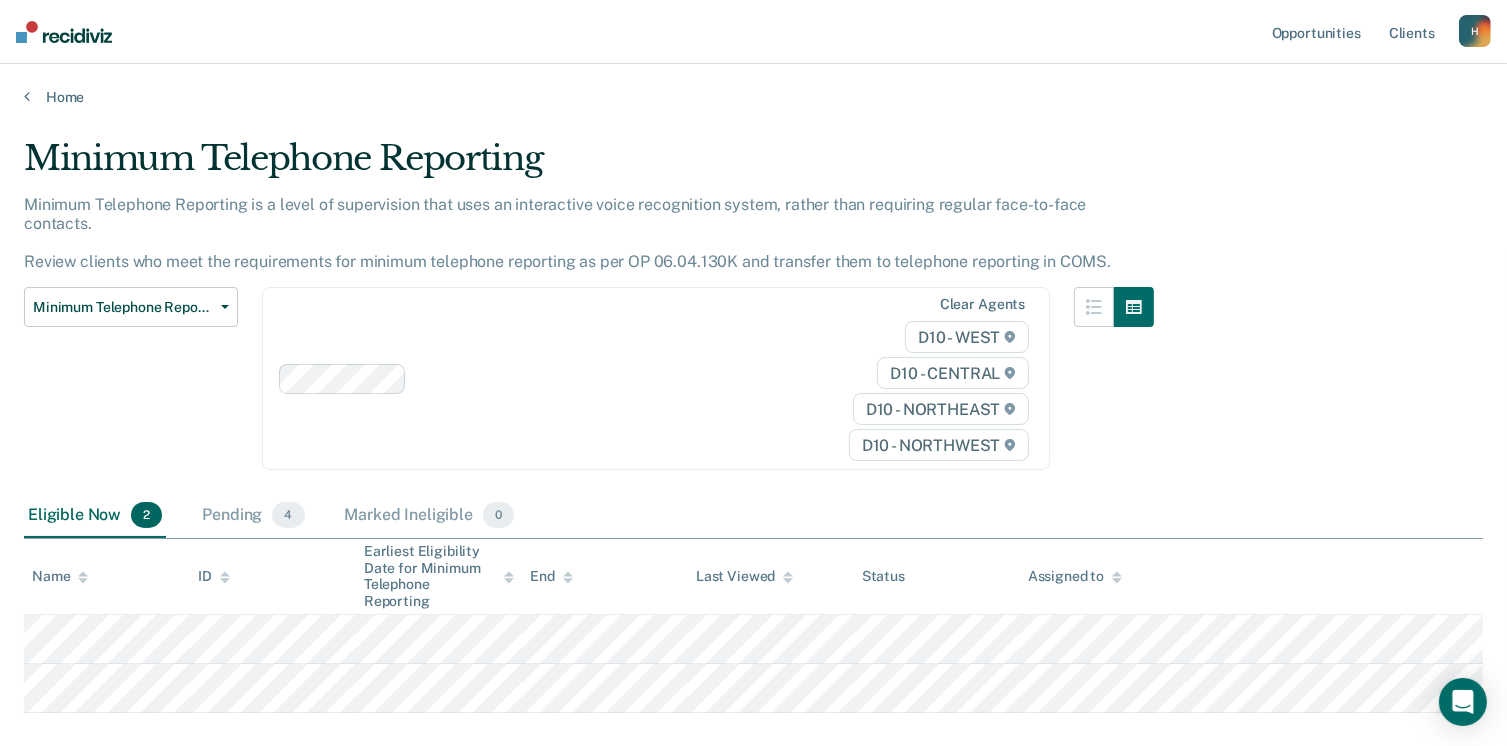 scroll, scrollTop: 89, scrollLeft: 0, axis: vertical 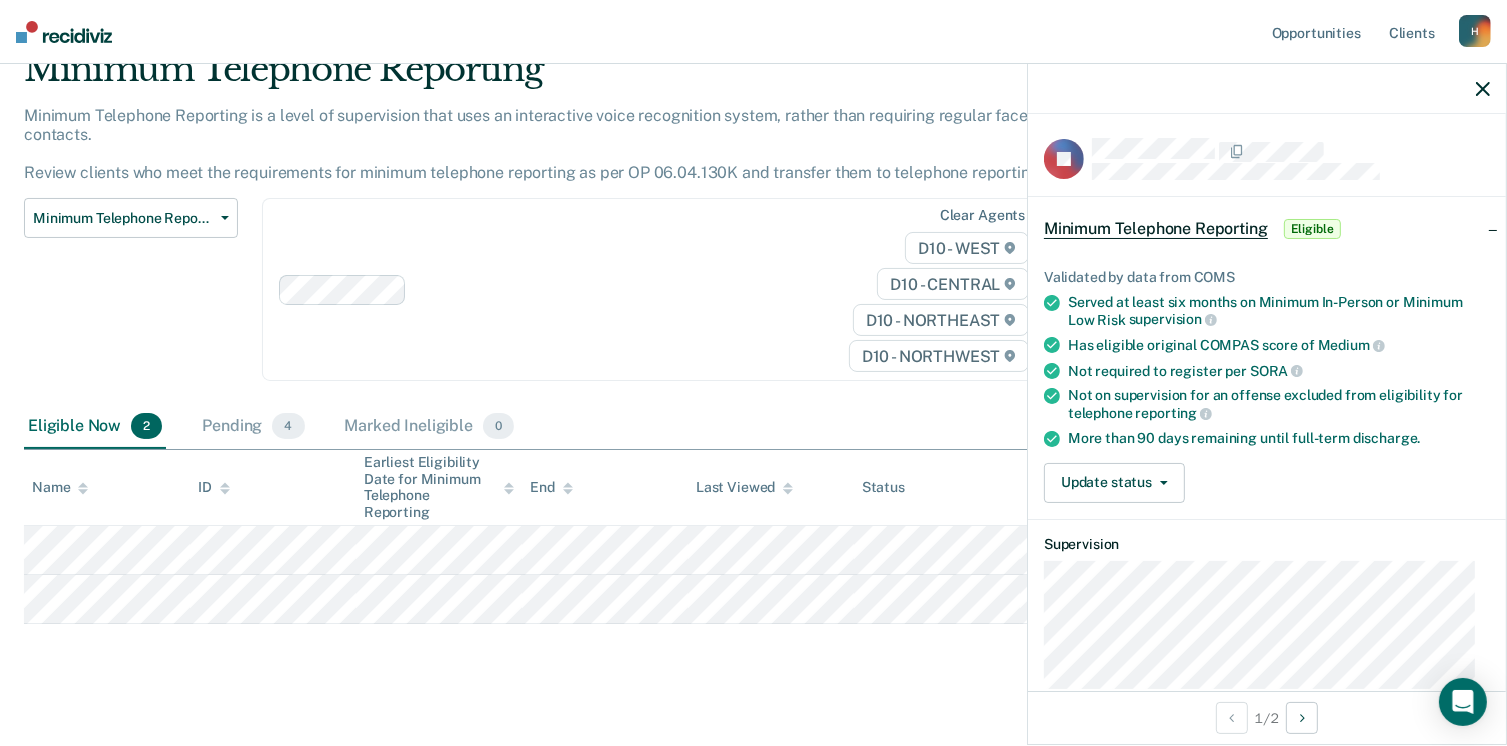click on "Eligible" at bounding box center (1312, 229) 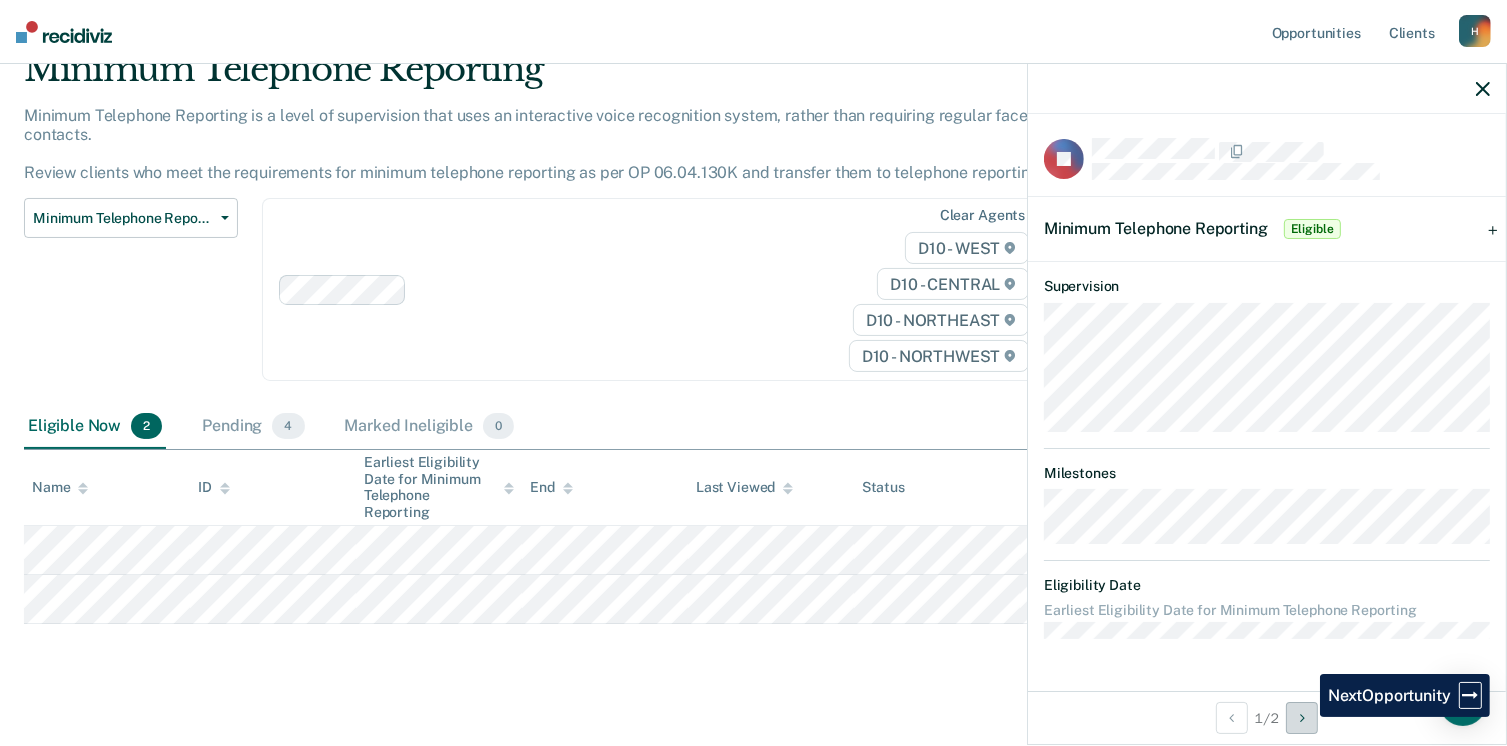 click at bounding box center (1302, 718) 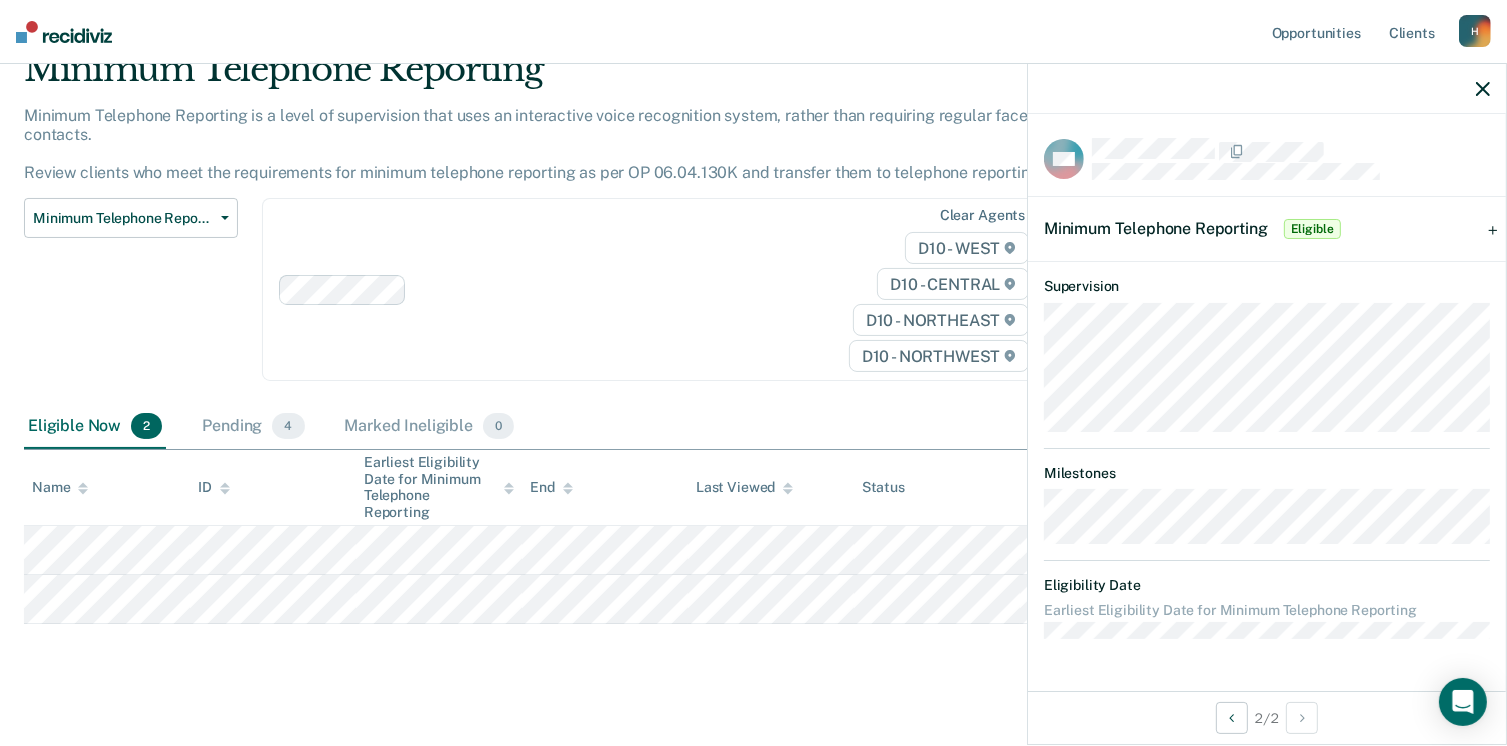 click at bounding box center [1483, 89] 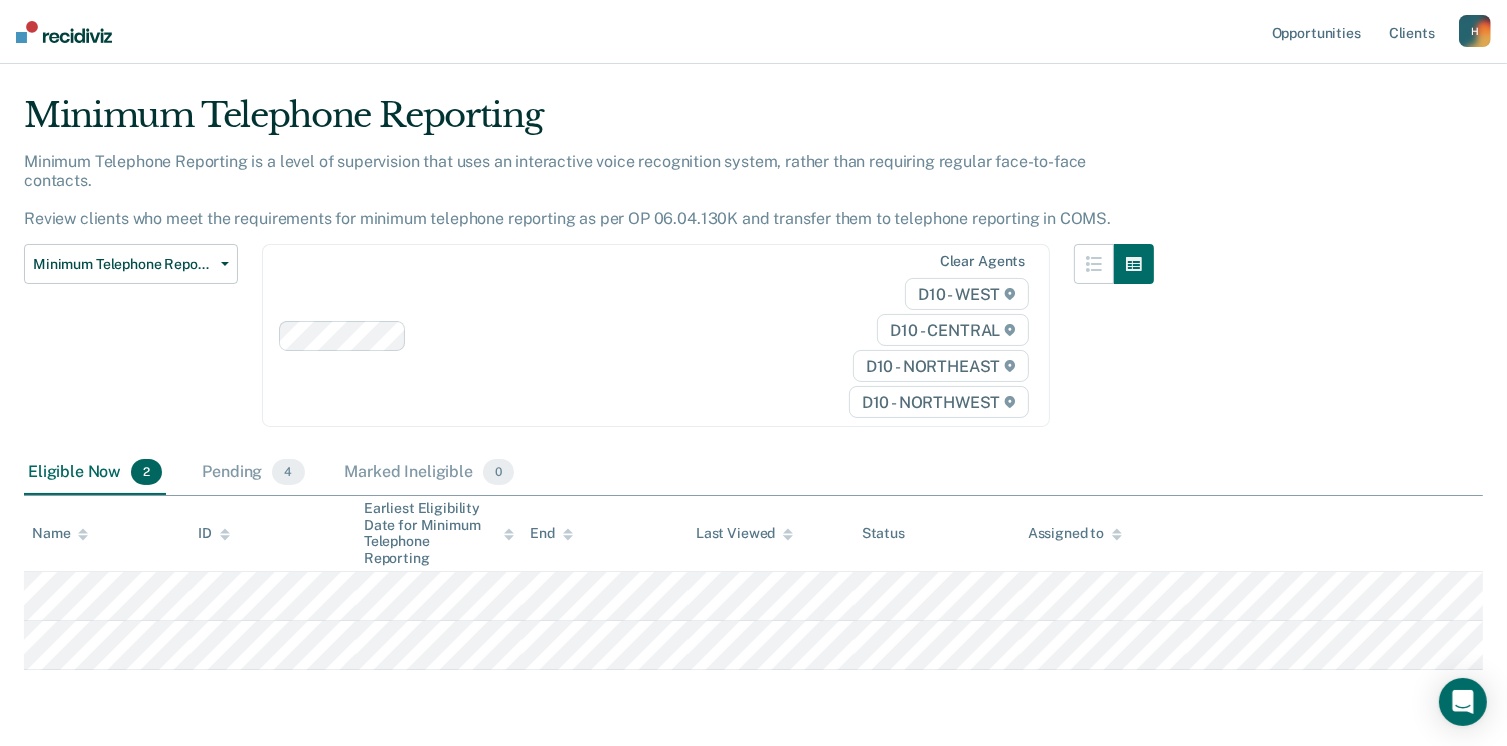 scroll, scrollTop: 0, scrollLeft: 0, axis: both 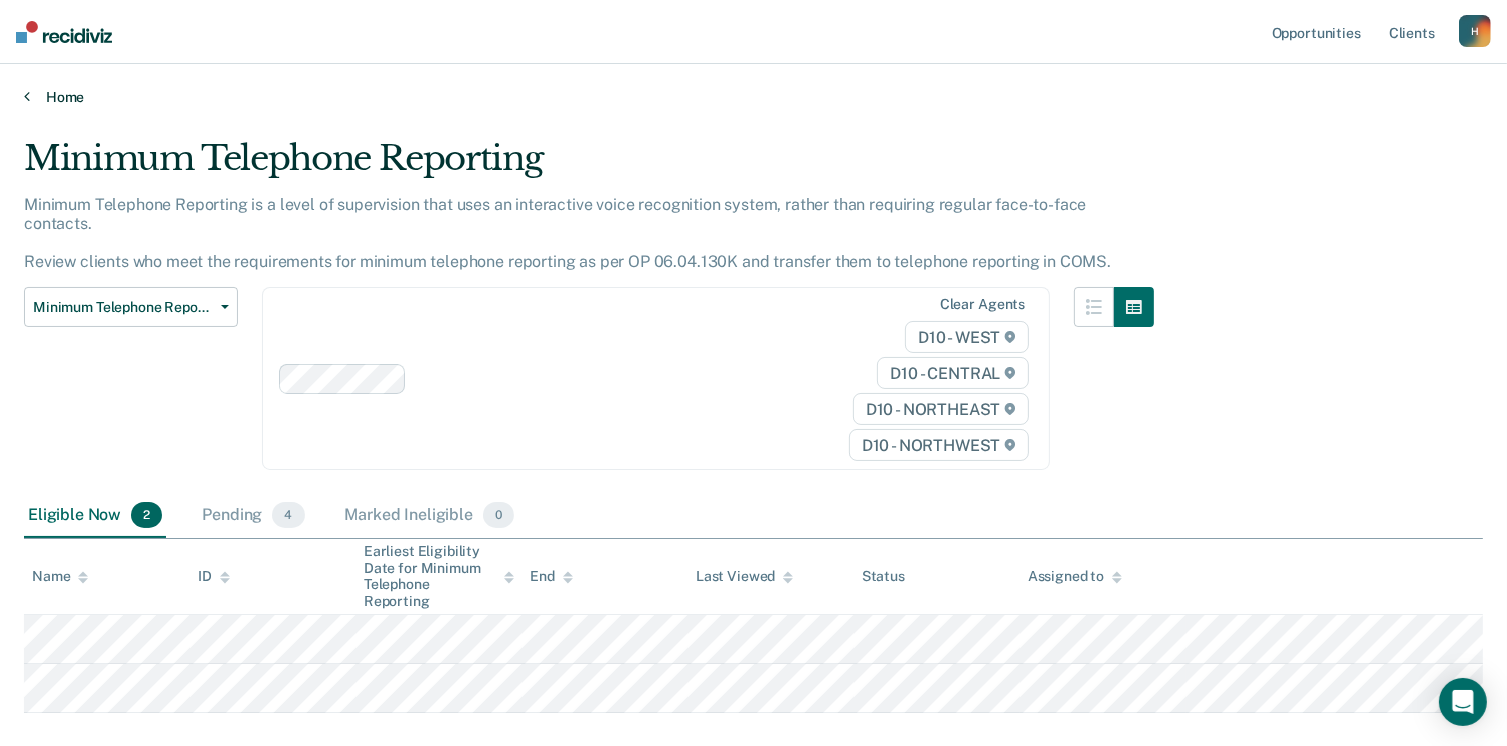 click on "Home" at bounding box center (753, 97) 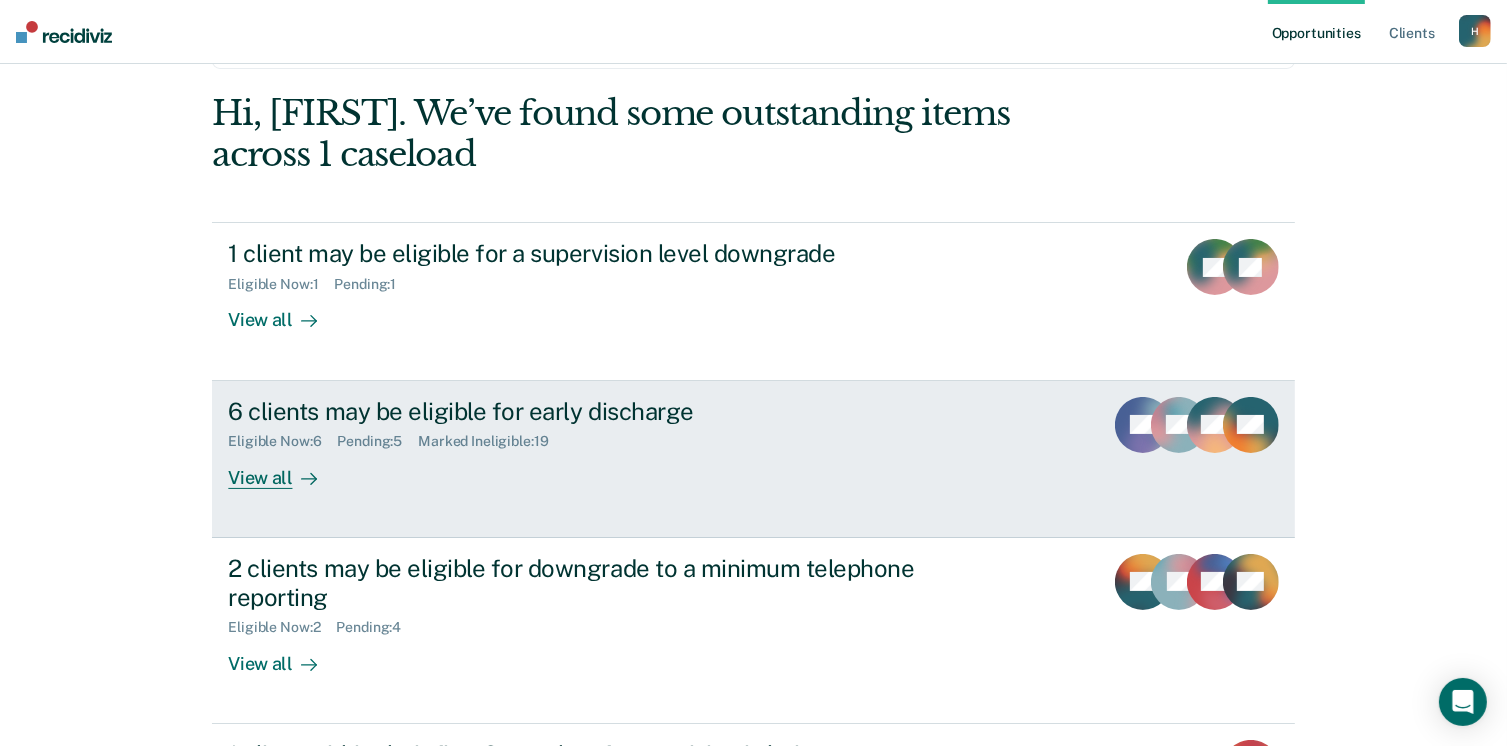 scroll, scrollTop: 458, scrollLeft: 0, axis: vertical 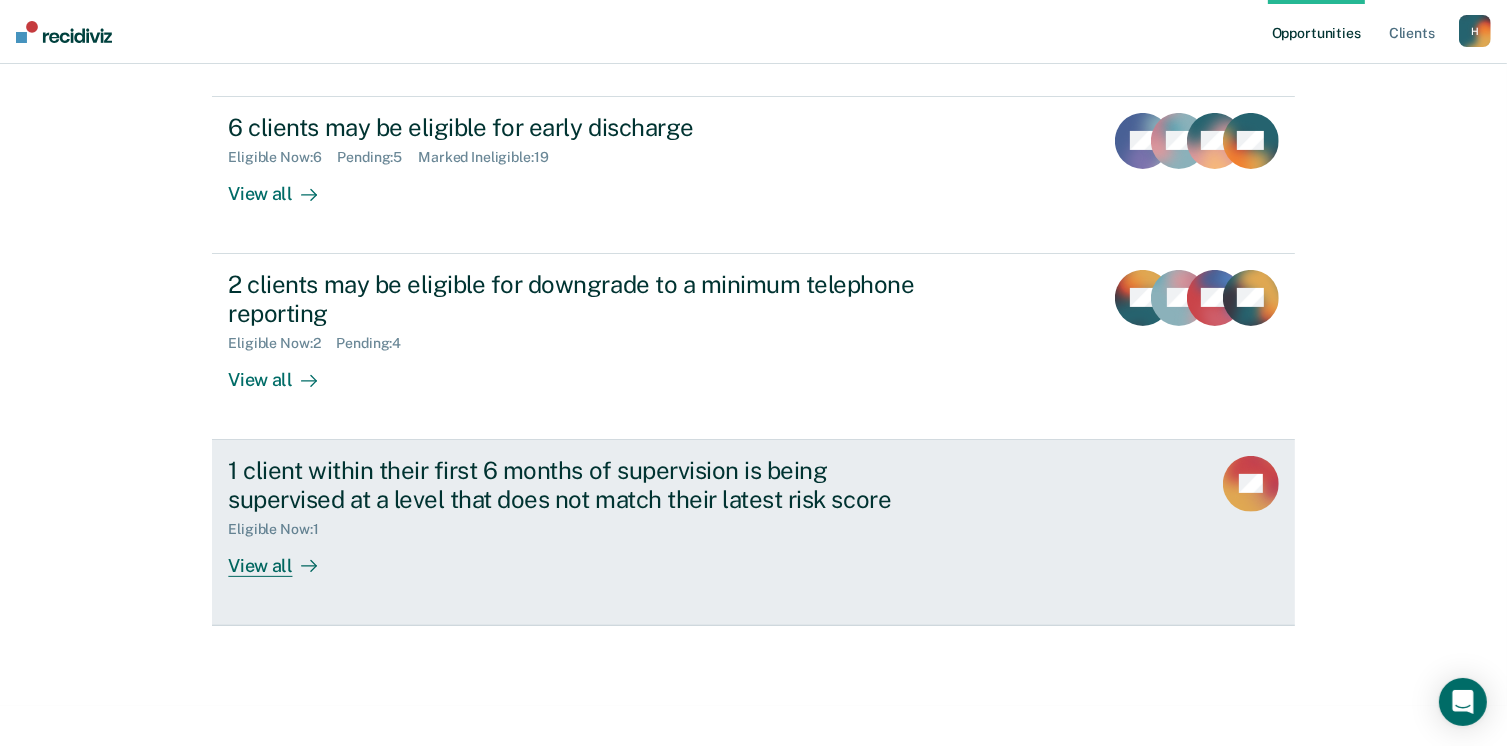 click on "View all" at bounding box center [284, 557] 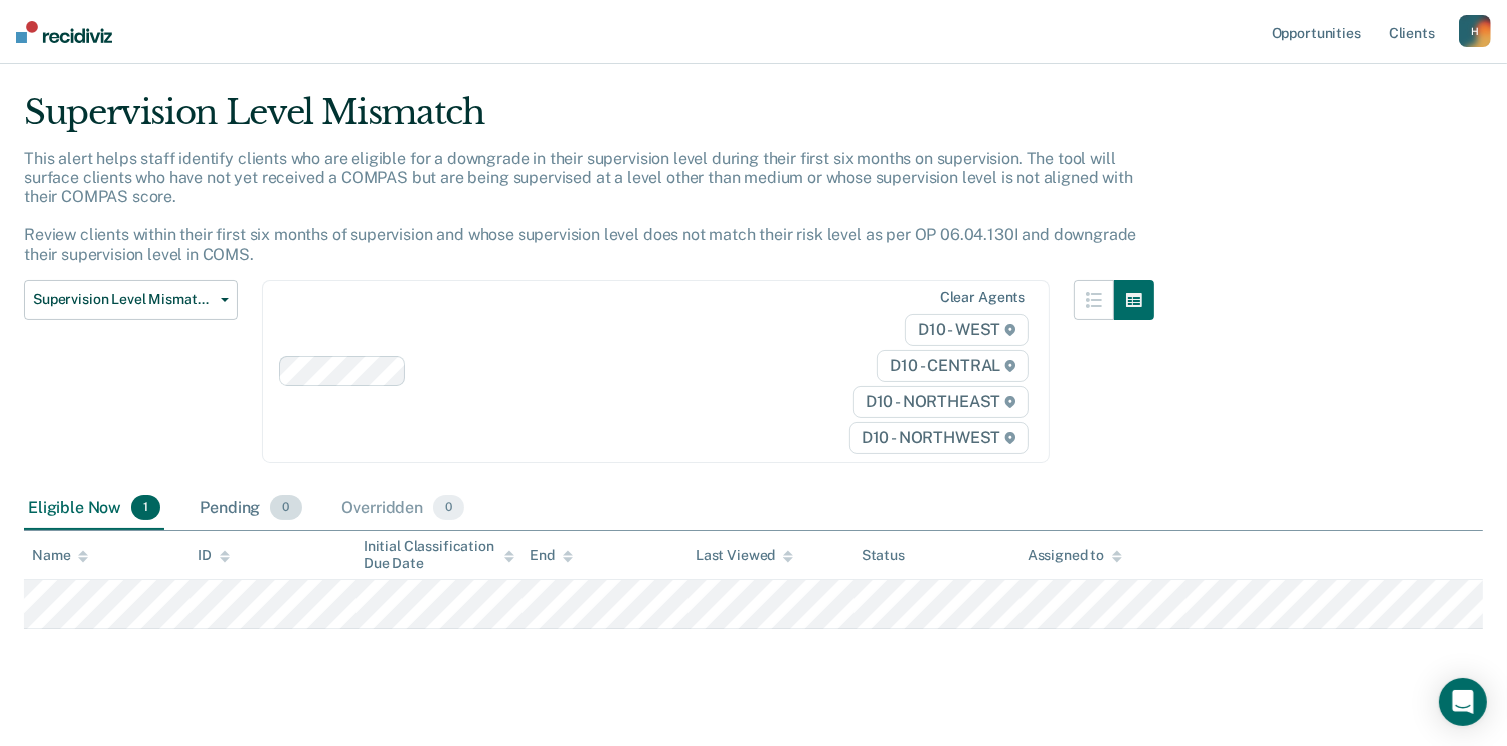 scroll, scrollTop: 71, scrollLeft: 0, axis: vertical 